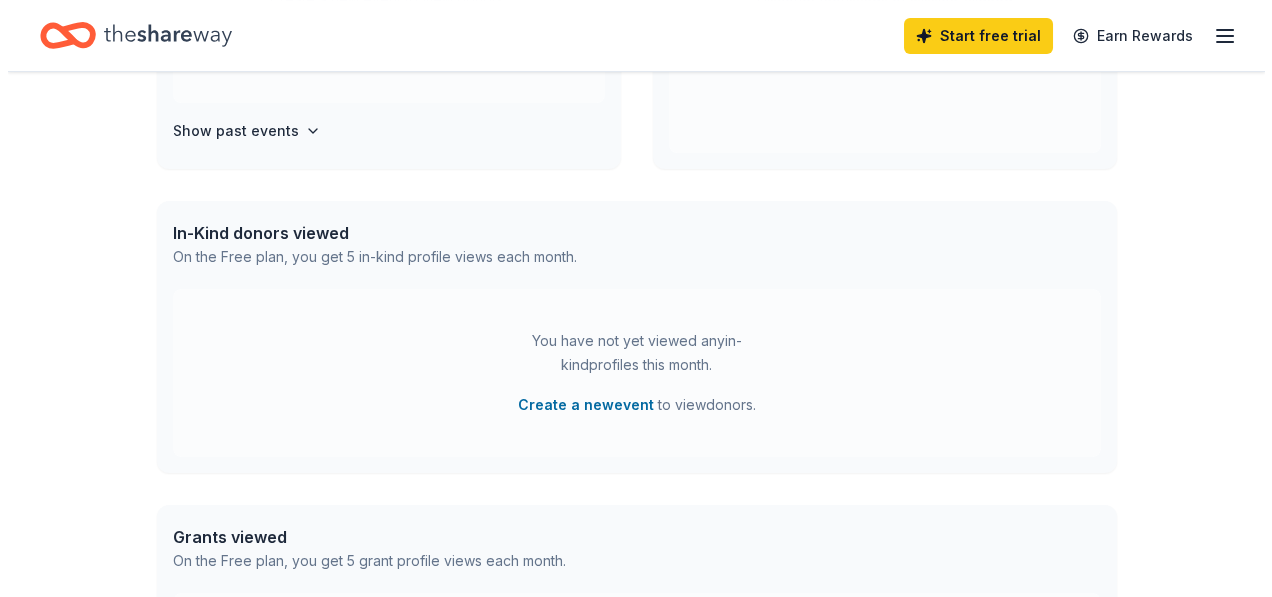 scroll, scrollTop: 400, scrollLeft: 0, axis: vertical 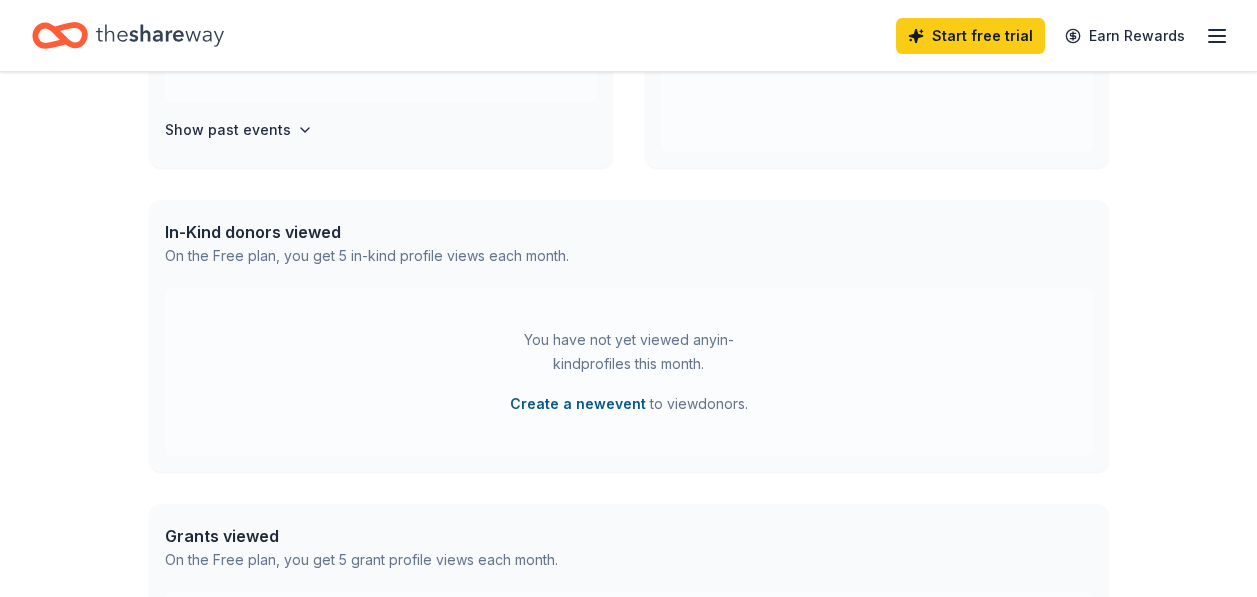 click on "Create a new  event" at bounding box center (578, 404) 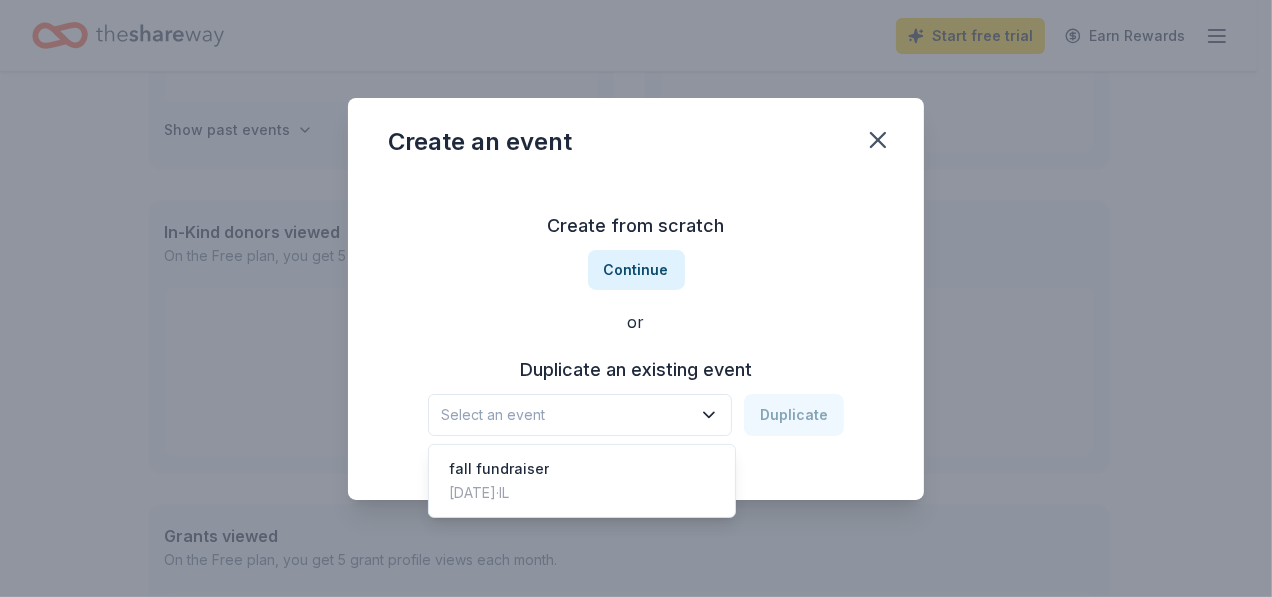 click on "Select an event" at bounding box center [566, 415] 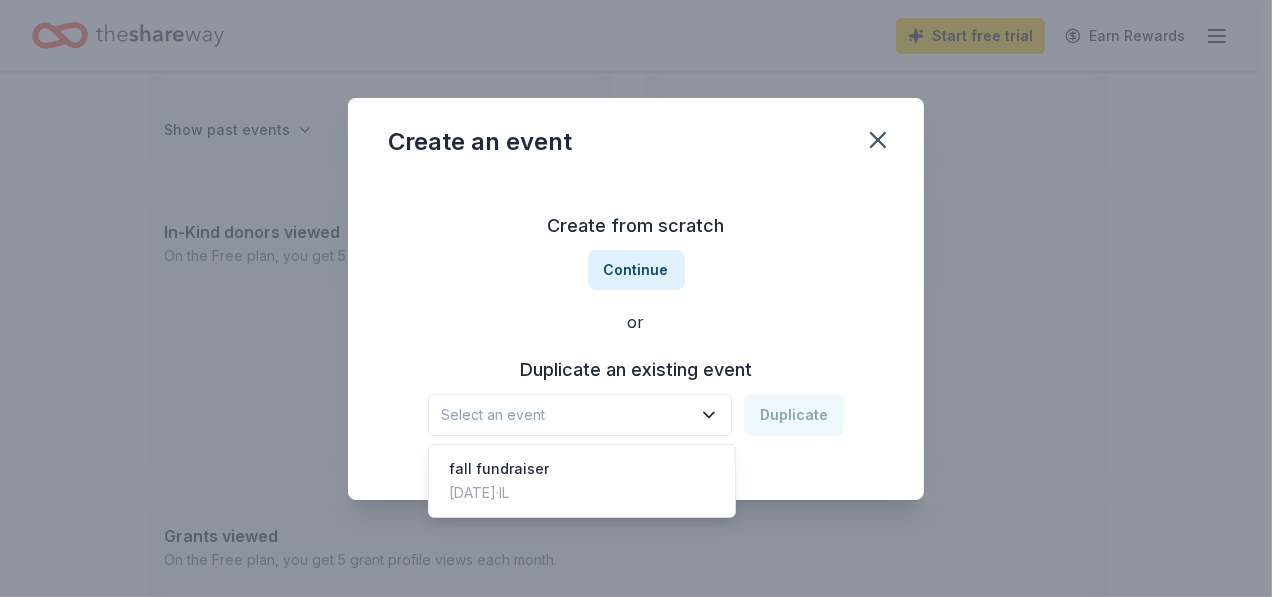 click on "Select an event" at bounding box center (566, 415) 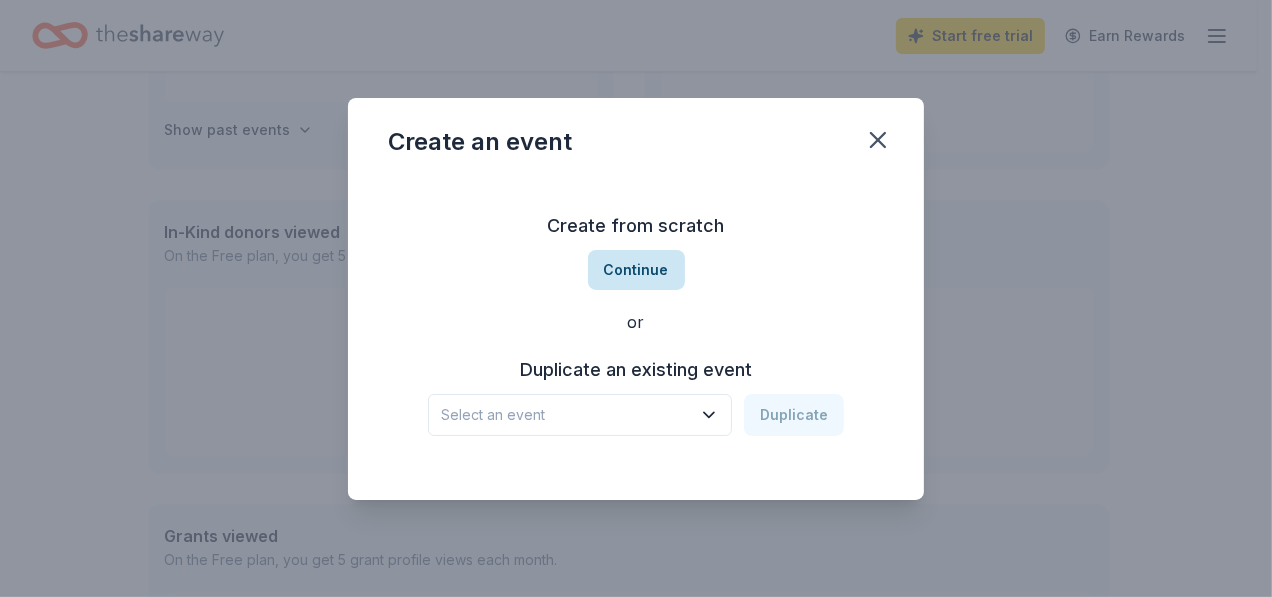 click on "Continue" at bounding box center (636, 270) 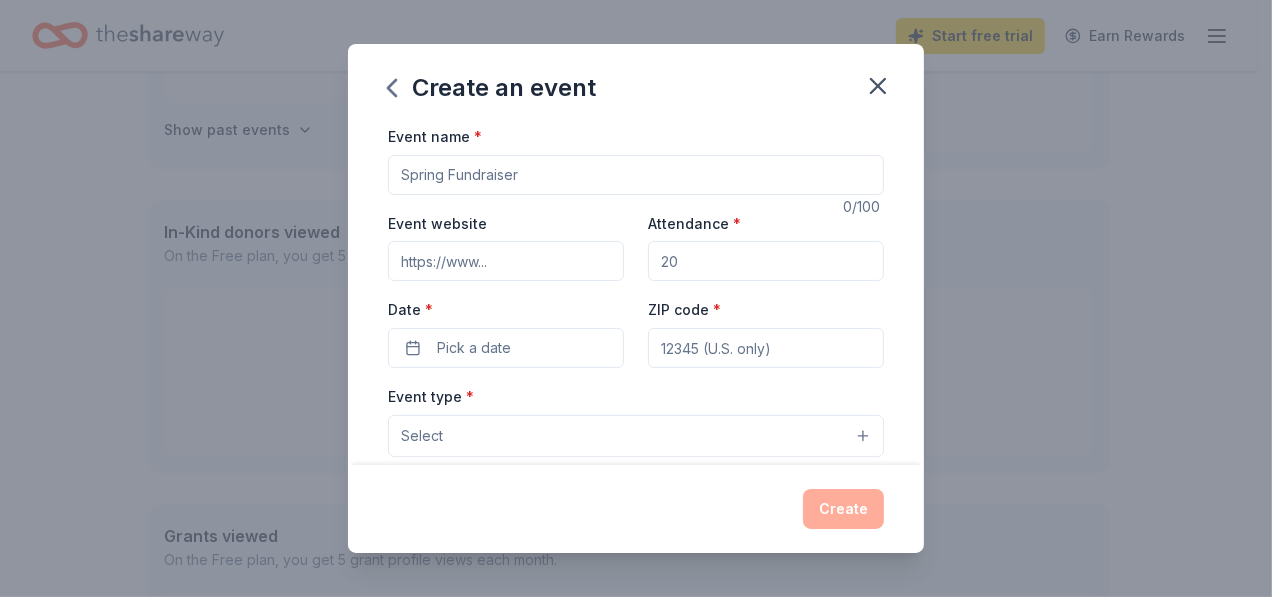 click on "Event website" at bounding box center [506, 261] 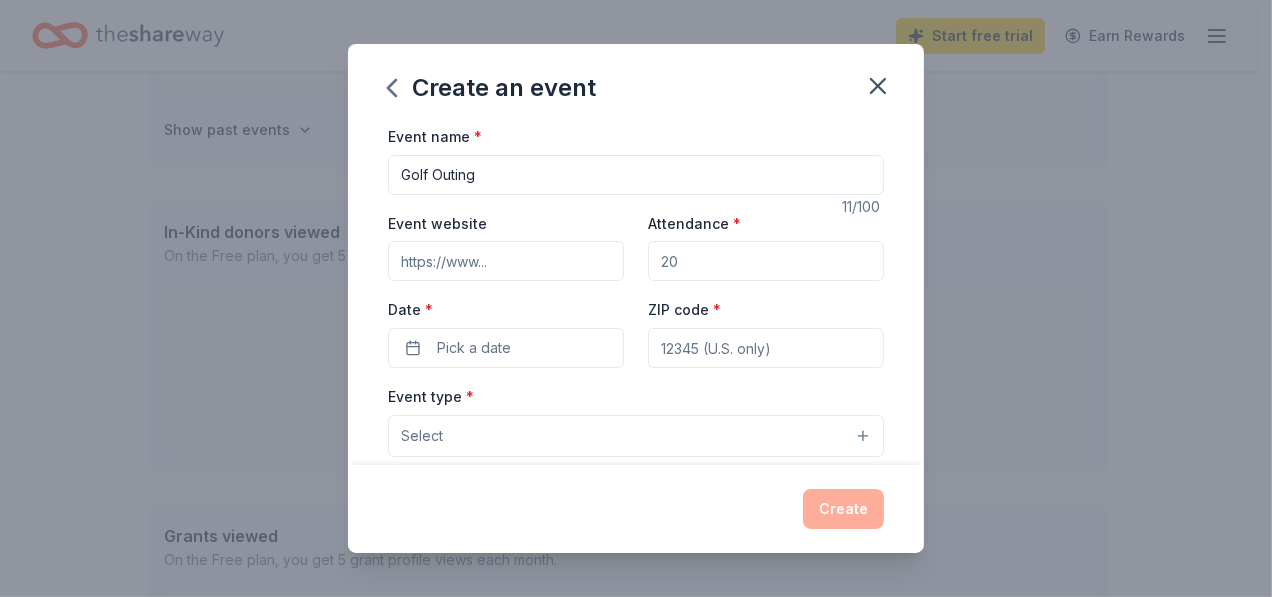 type on "Golf Outing" 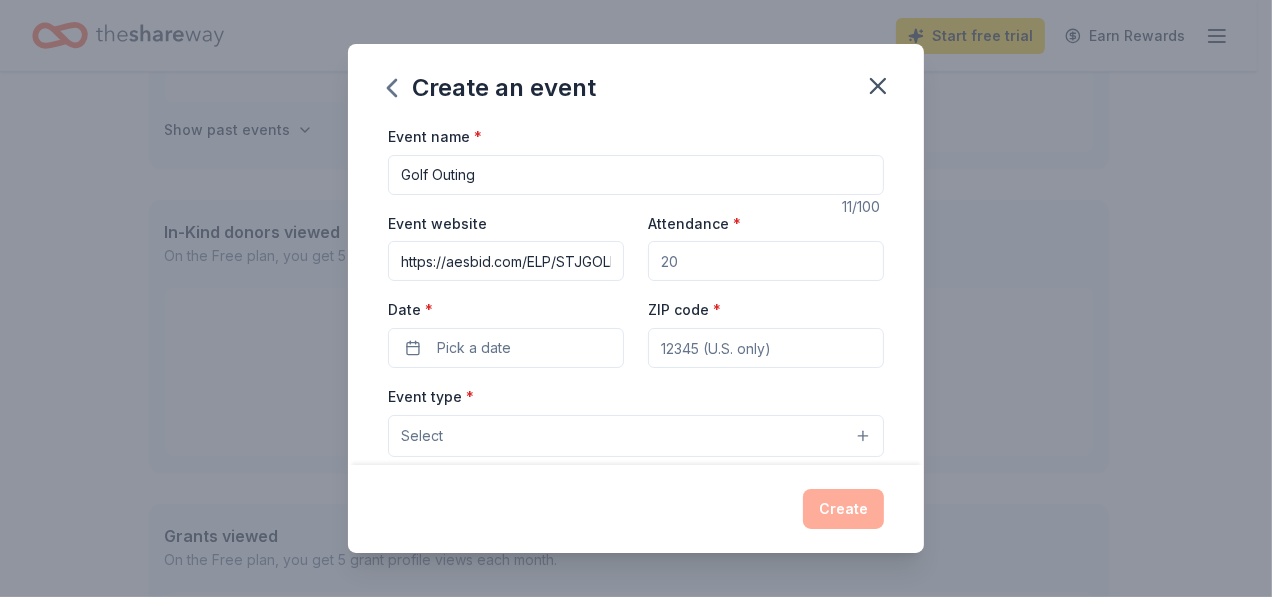 scroll, scrollTop: 0, scrollLeft: 35, axis: horizontal 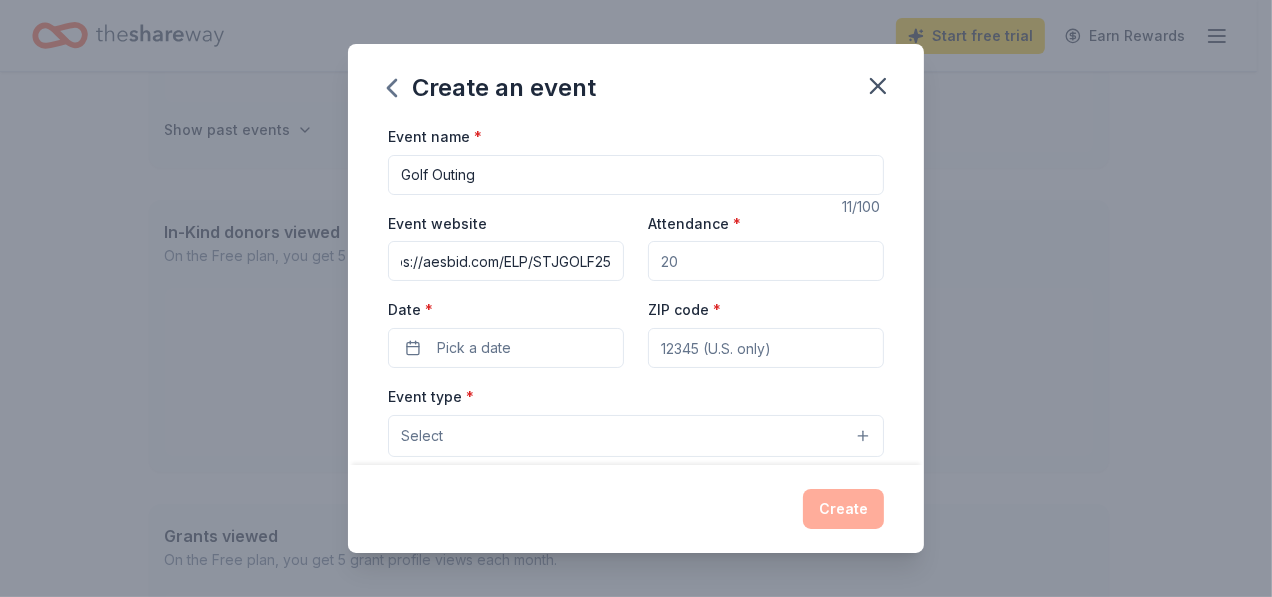 type on "https://aesbid.com/ELP/STJGOLF25" 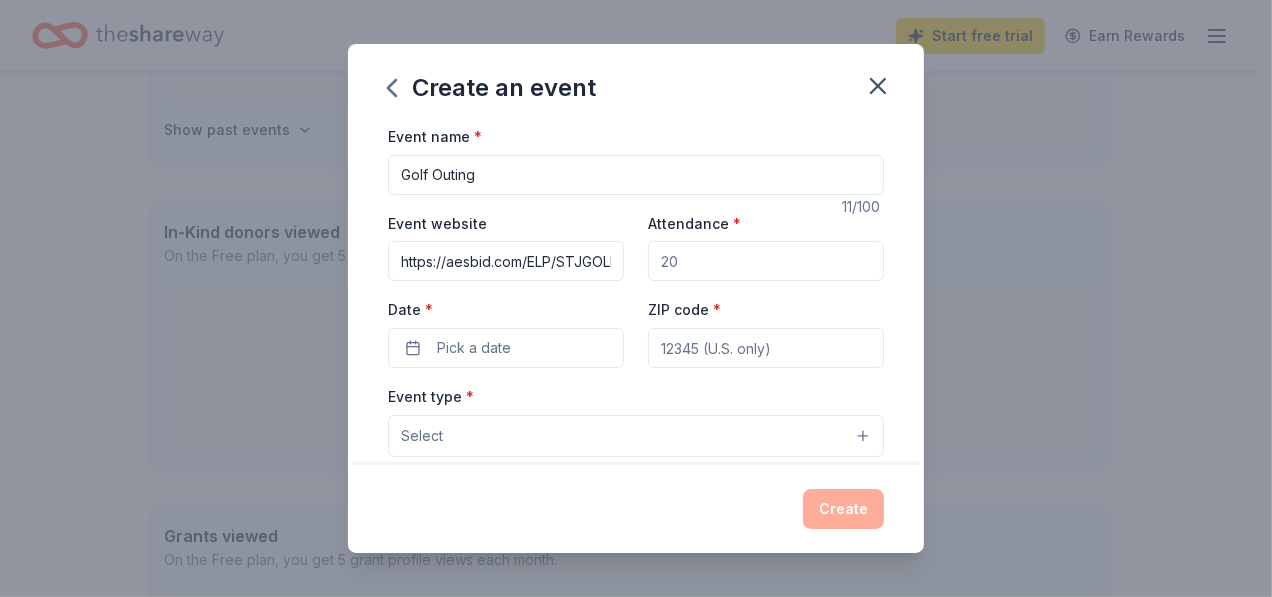 click on "Attendance *" at bounding box center (766, 261) 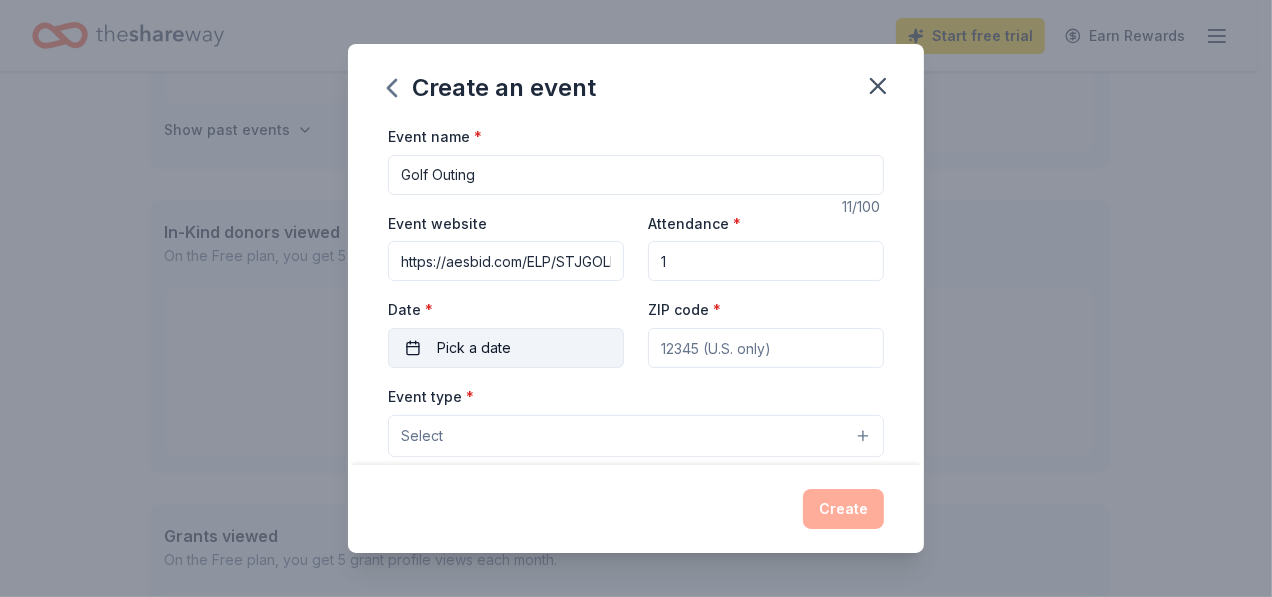 type on "1" 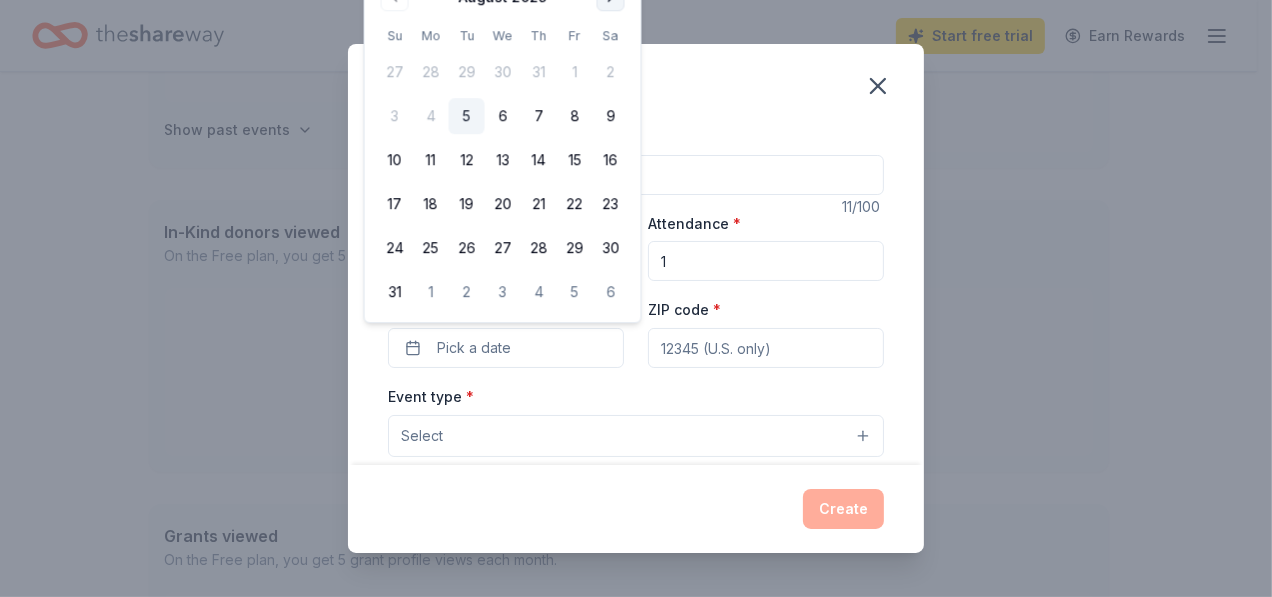 click at bounding box center [611, -3] 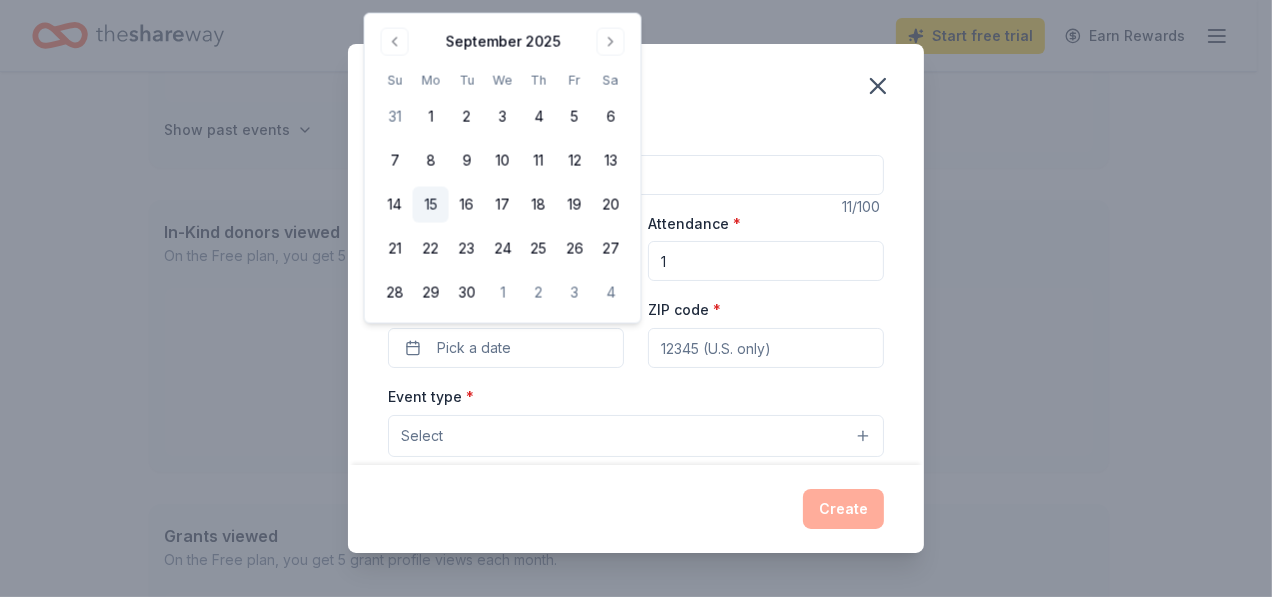 click on "15" at bounding box center (431, 205) 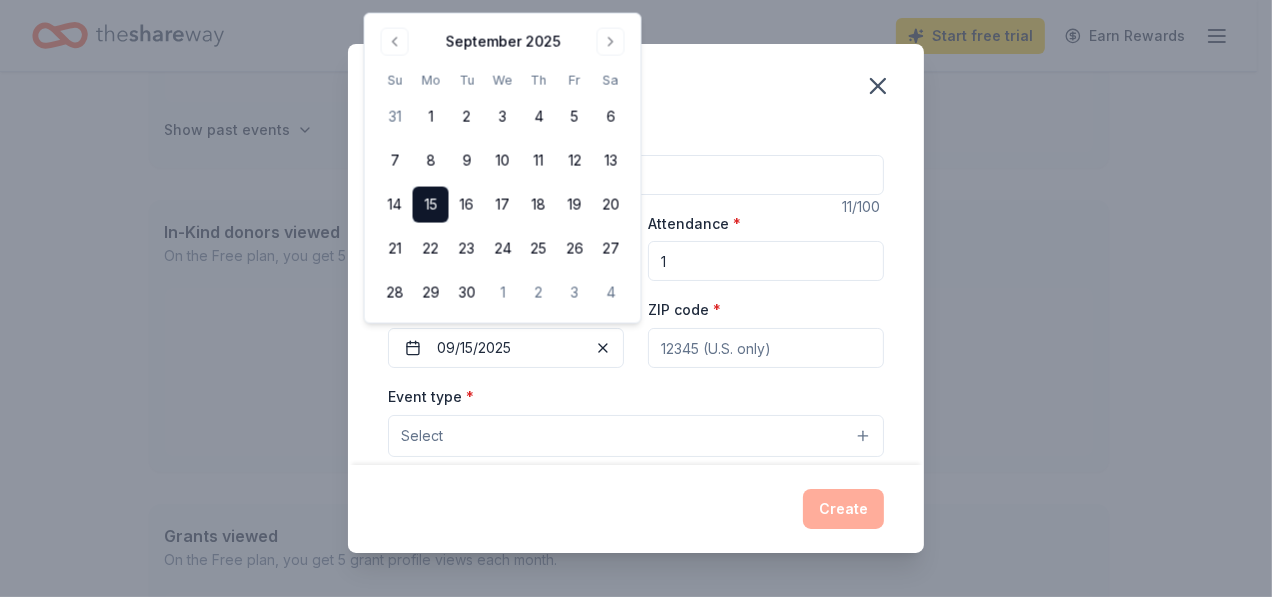 click on "Create an event" at bounding box center (636, 84) 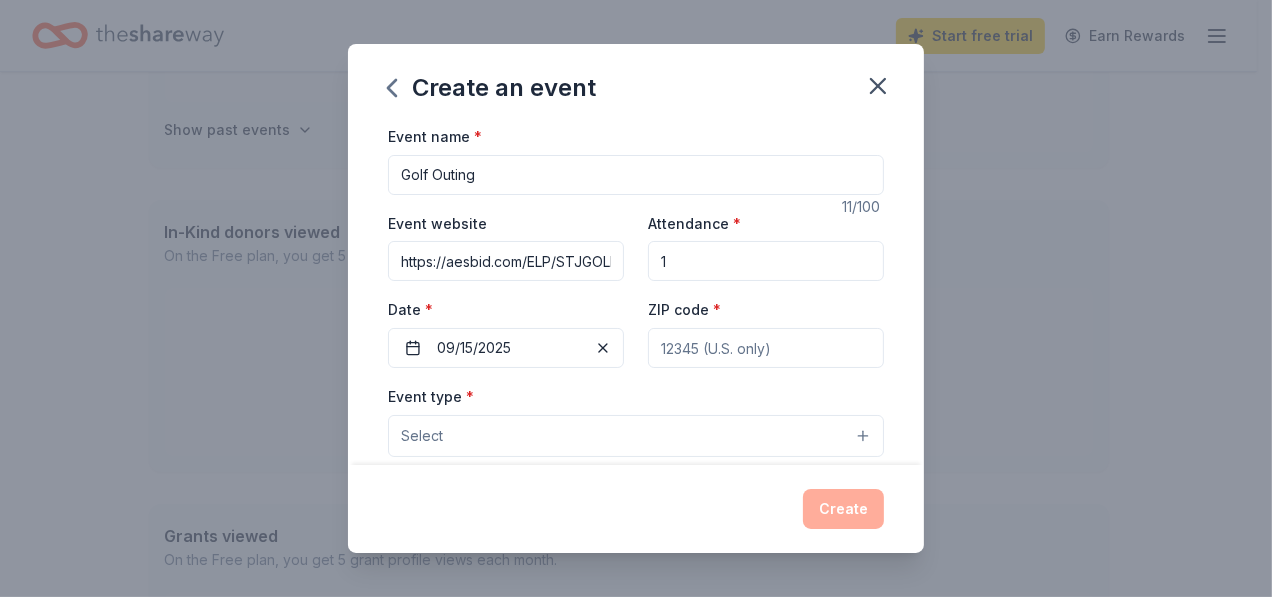 click on "ZIP code *" at bounding box center [766, 348] 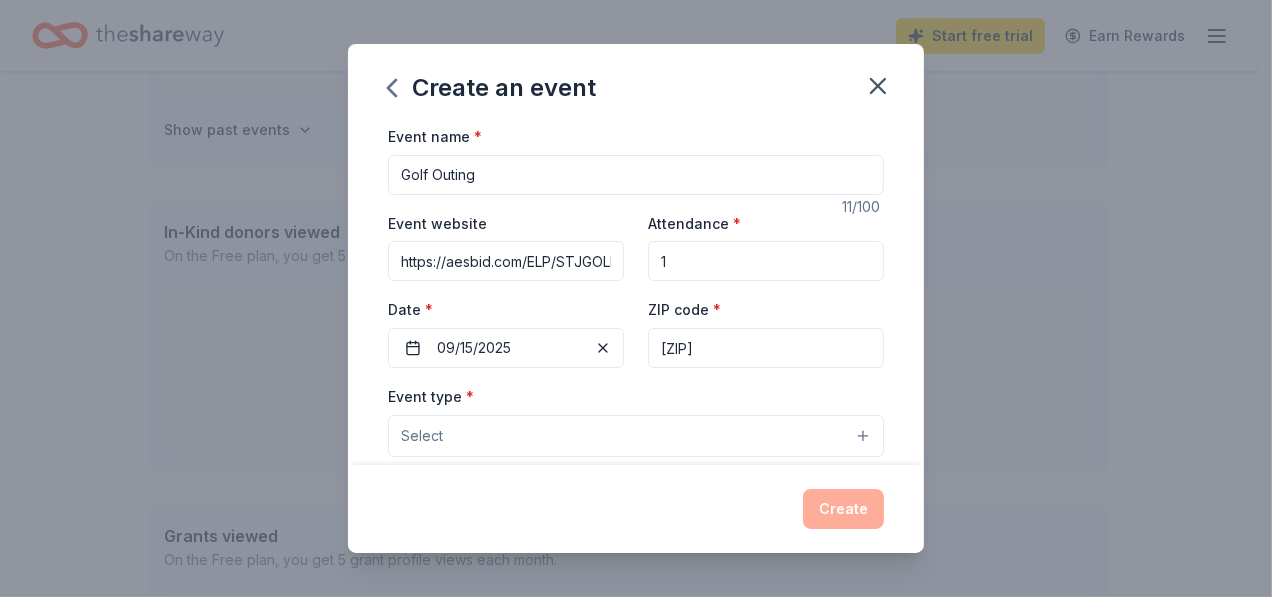 type on "[ZIP]" 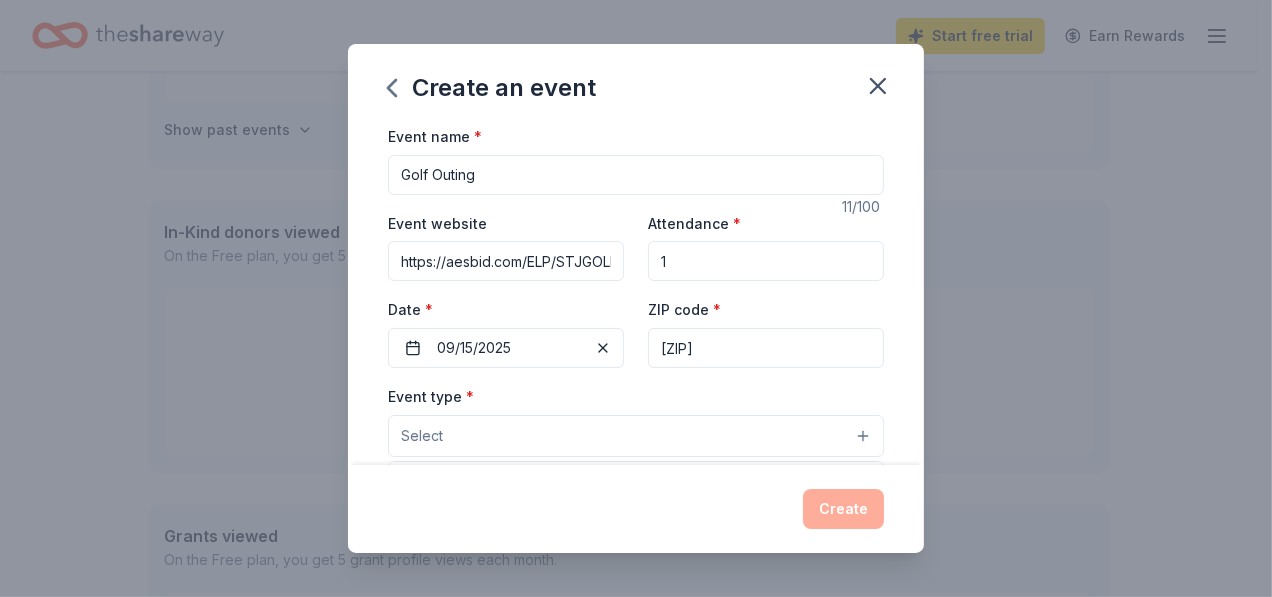 click on "Select" at bounding box center [636, 436] 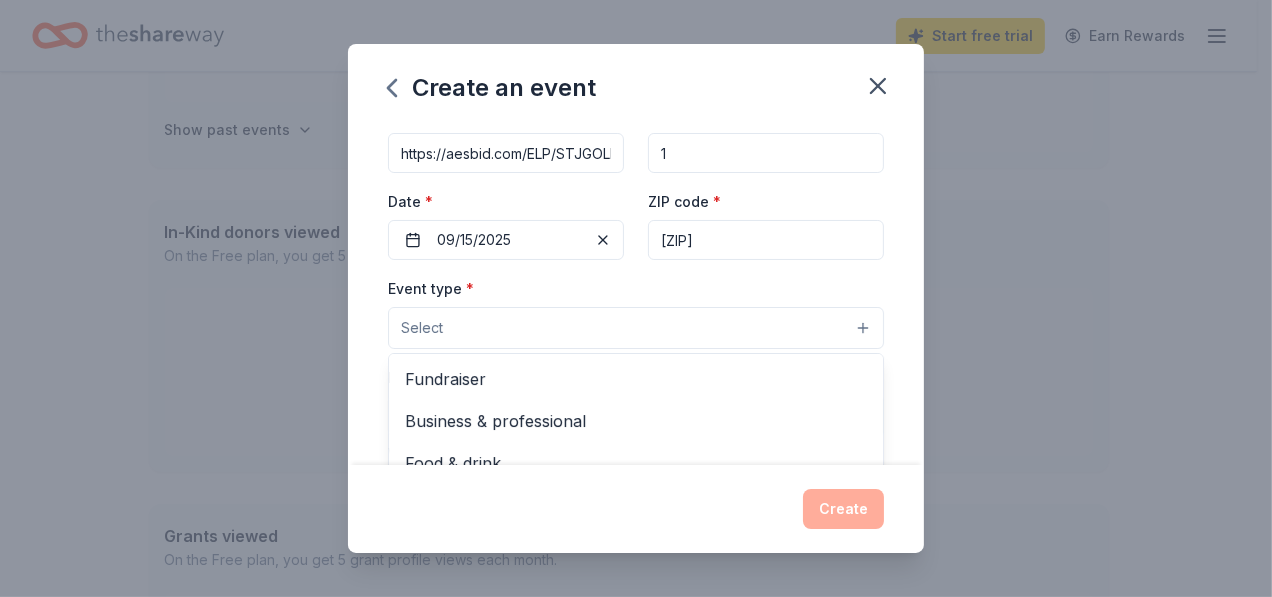 scroll, scrollTop: 200, scrollLeft: 0, axis: vertical 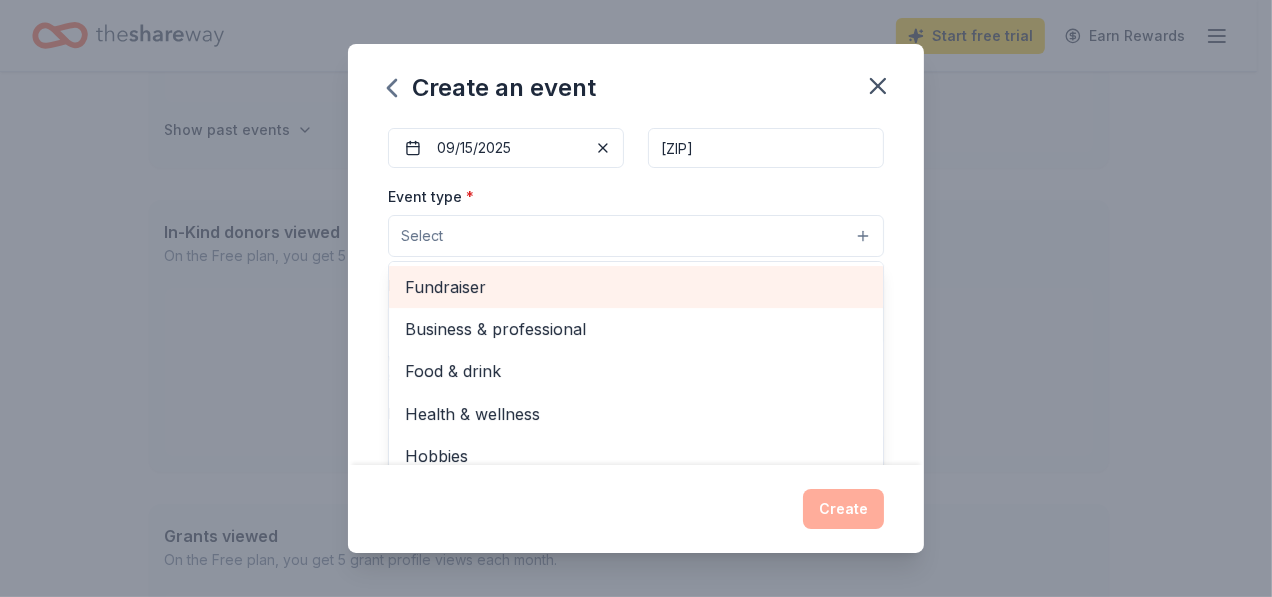 click on "Fundraiser" at bounding box center [636, 287] 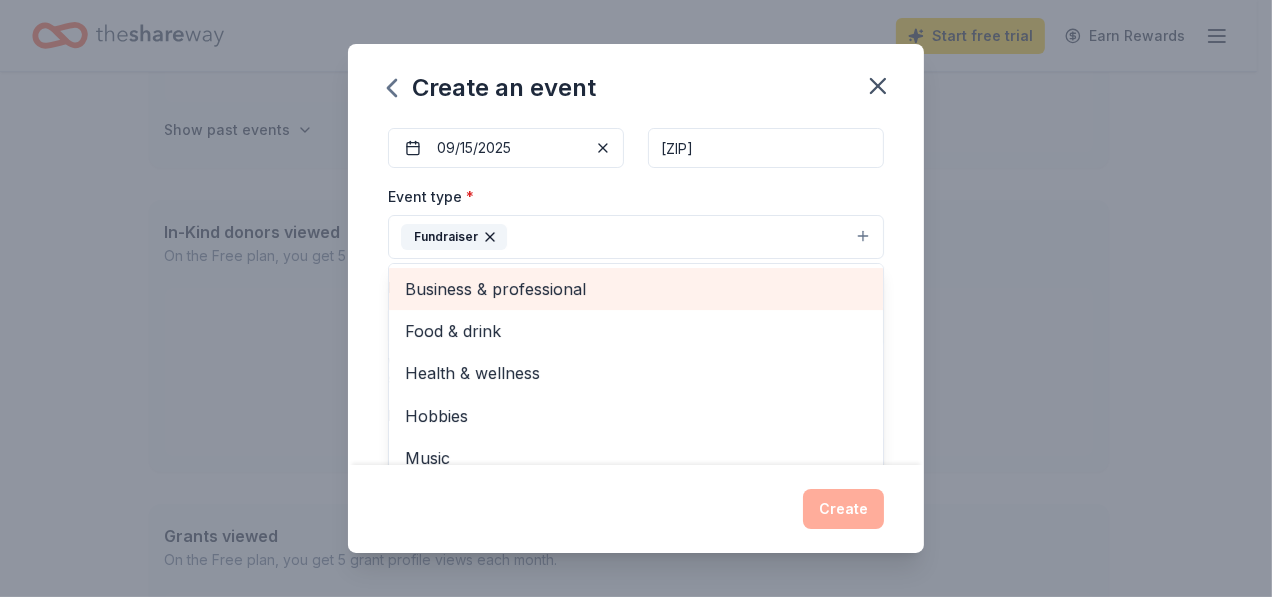 click on "Business & professional" at bounding box center (636, 289) 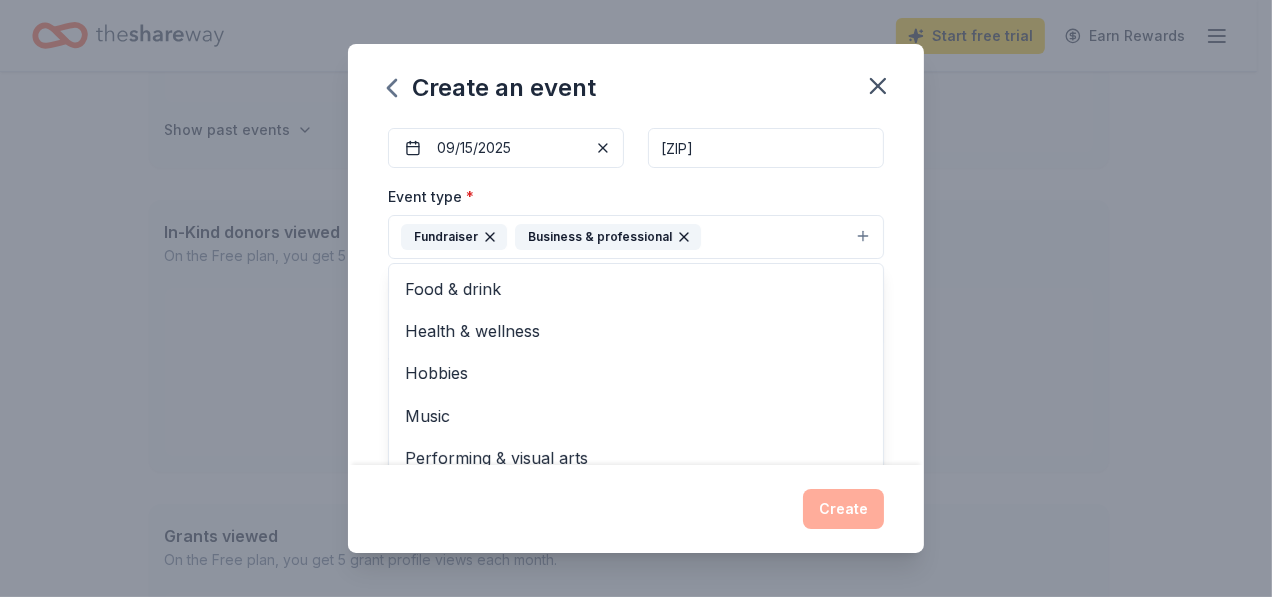 click 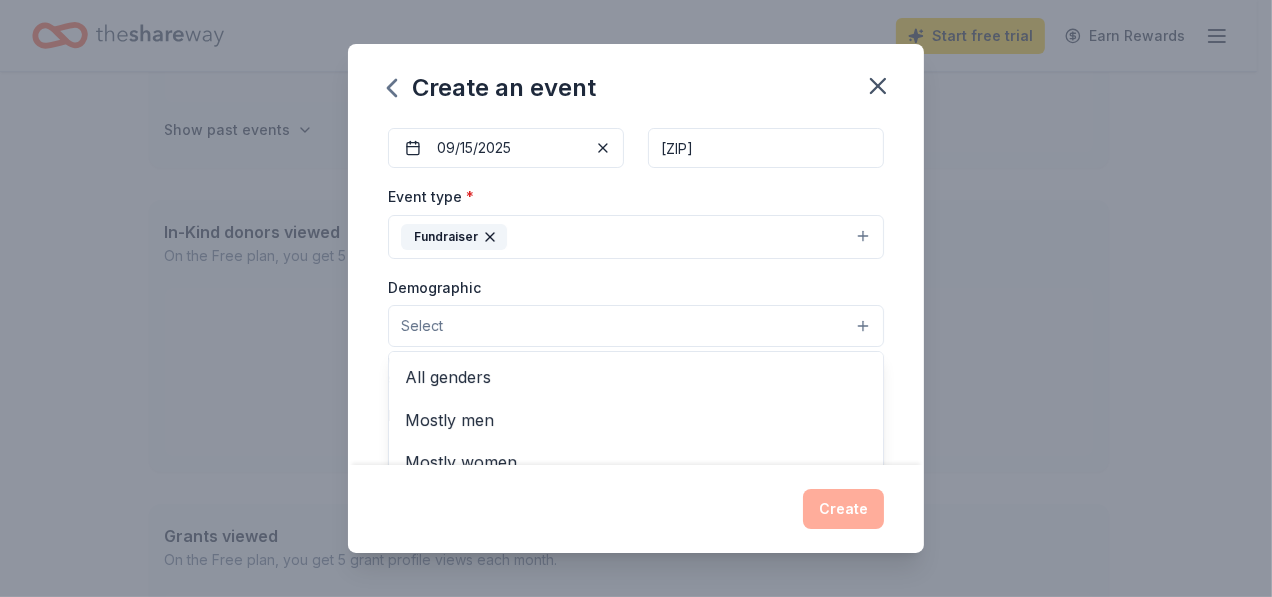 click on "Select" at bounding box center [636, 326] 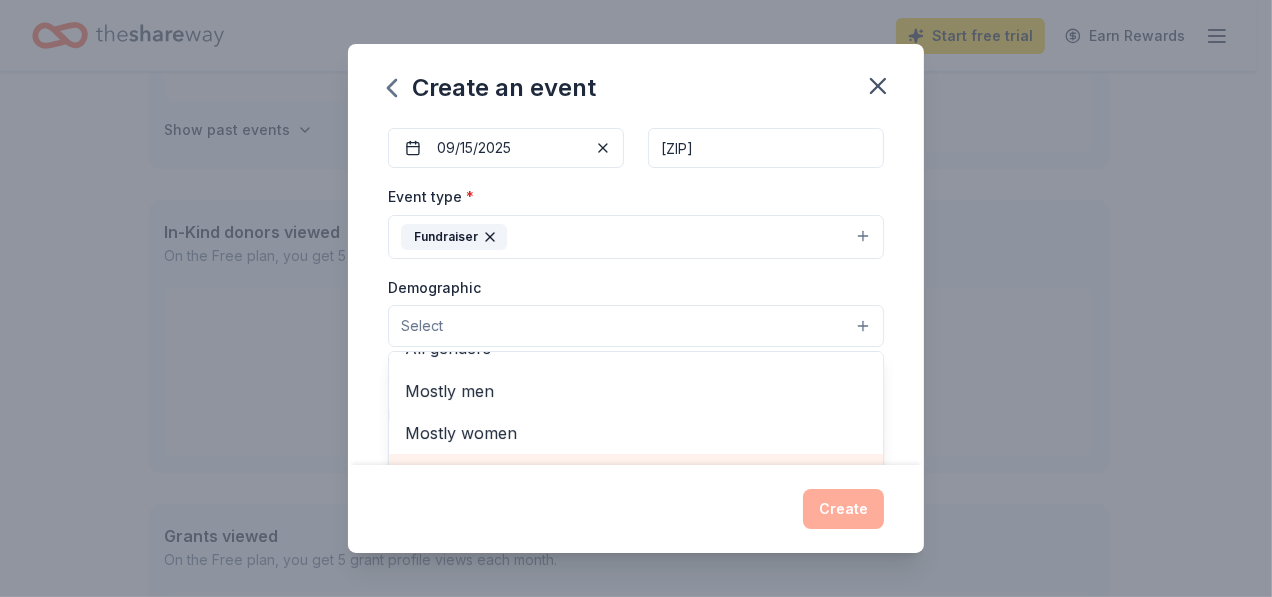 scroll, scrollTop: 0, scrollLeft: 0, axis: both 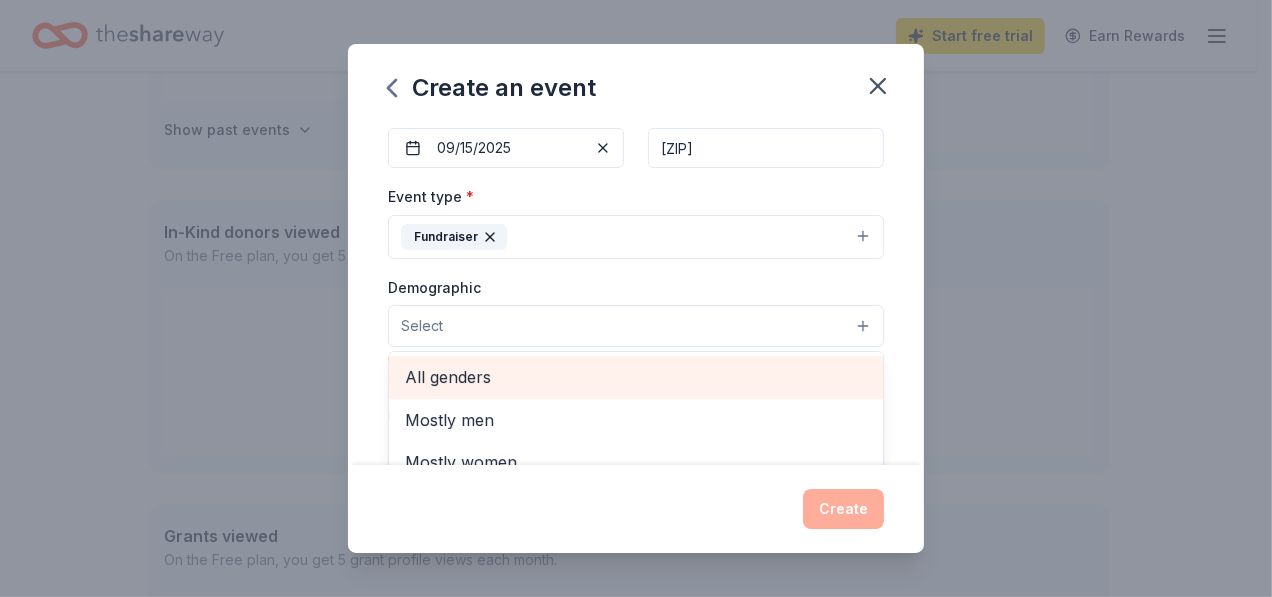 click on "All genders" at bounding box center (636, 377) 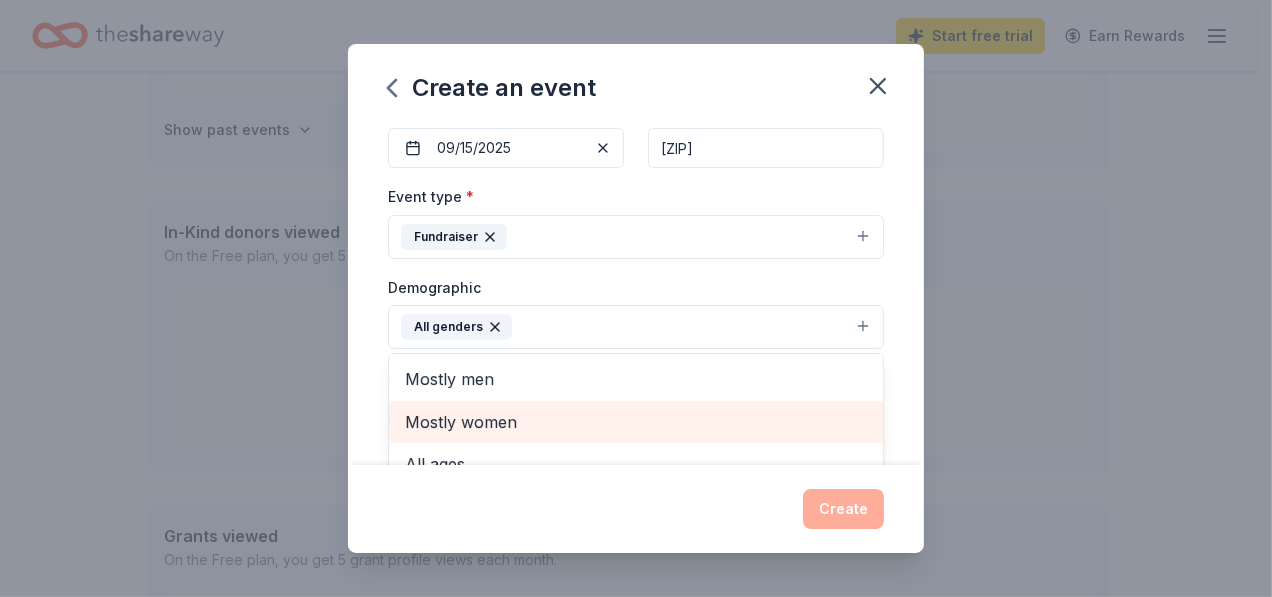 scroll, scrollTop: 100, scrollLeft: 0, axis: vertical 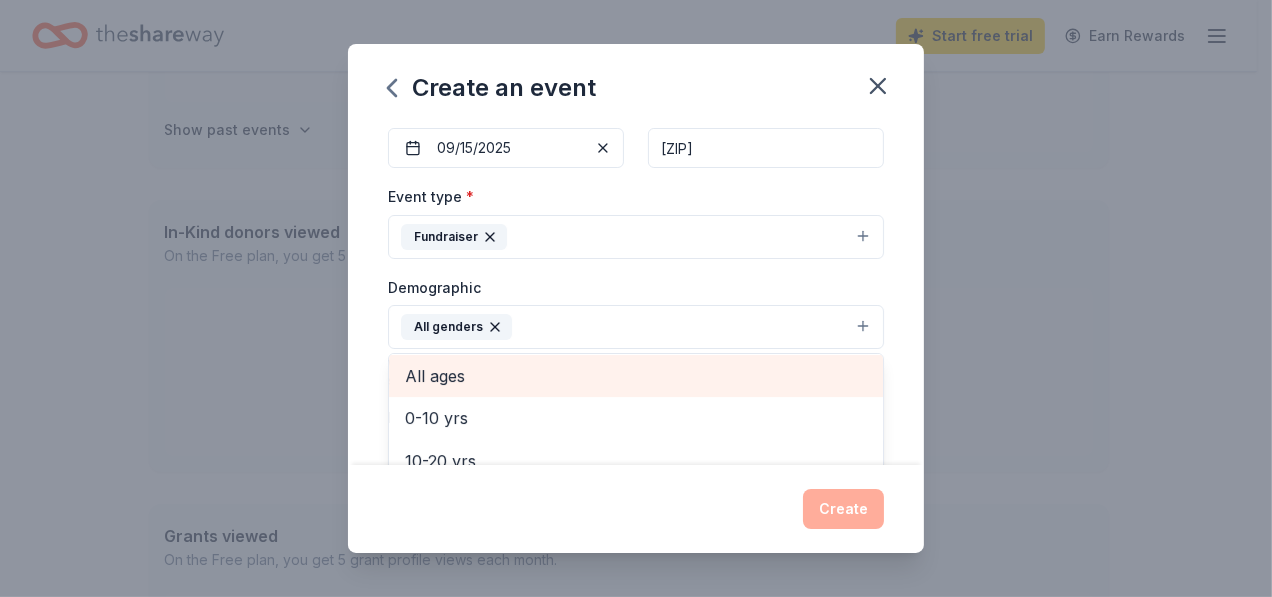 click on "All ages" at bounding box center (636, 376) 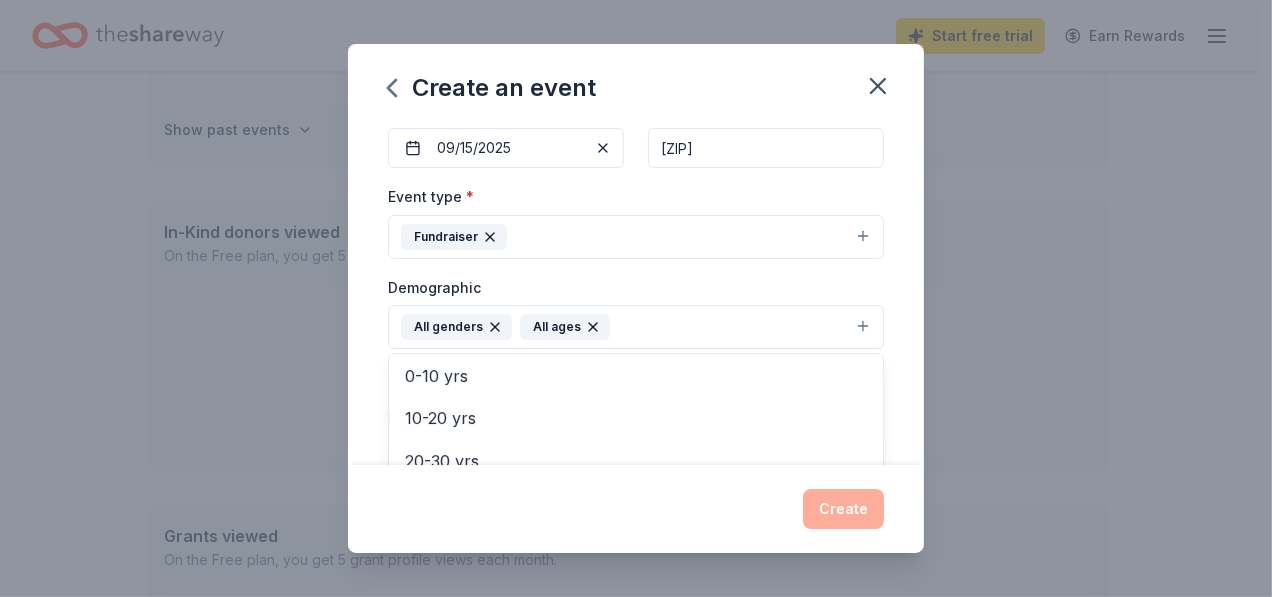 click on "Event name * Golf Outing 11 /100 Event website https://aesbid.com/ELP/STJGOLF25 Attendance * 1 Date * 09/15/2025 ZIP code * [ZIP] Event type * Fundraiser Demographic All genders All ages Mostly men Mostly women 0-10 yrs 10-20 yrs 20-30 yrs 30-40 yrs 40-50 yrs 50-60 yrs 60-70 yrs 70-80 yrs 80+ yrs We use this information to help brands find events with their target demographic to sponsor their products. Mailing address Apt/unit Description What are you looking for? * Auction & raffle Meals Snacks Desserts Alcohol Beverages Send me reminders Email me reminders of donor application deadlines Recurring event" at bounding box center (636, 294) 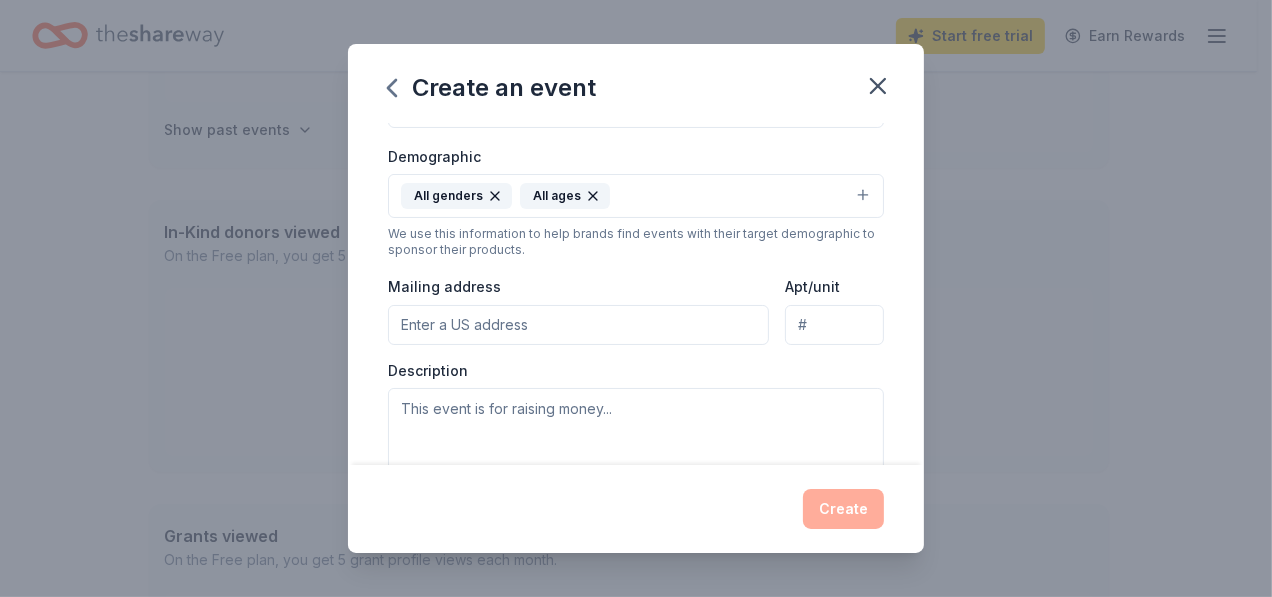 scroll, scrollTop: 300, scrollLeft: 0, axis: vertical 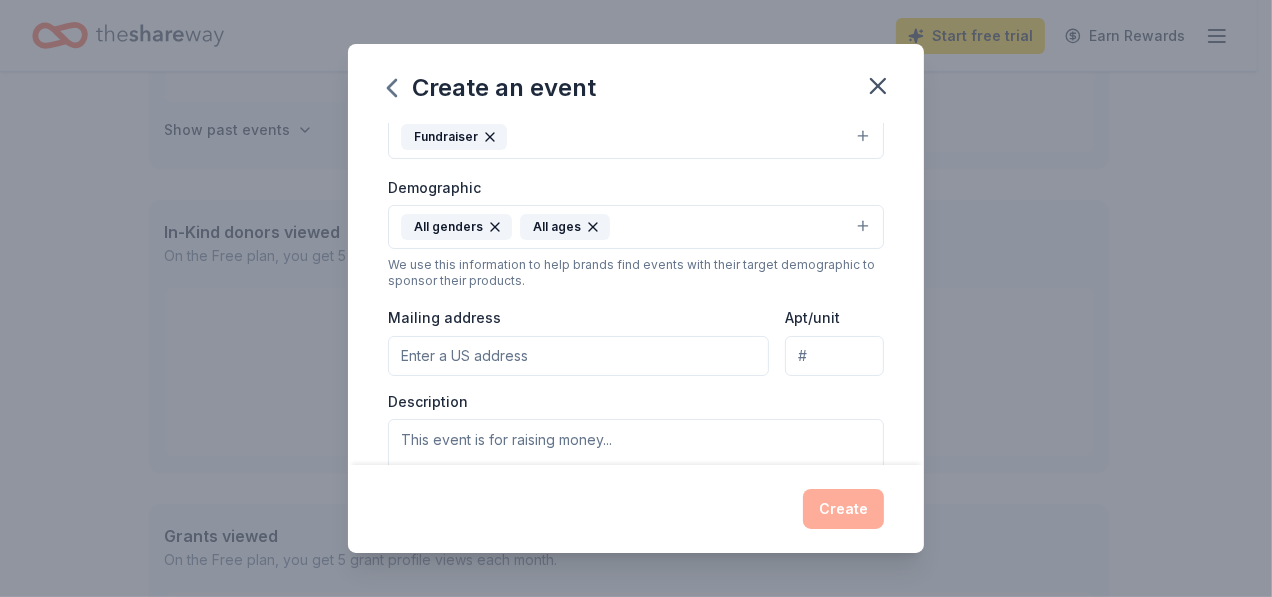 click on "Mailing address" at bounding box center (578, 356) 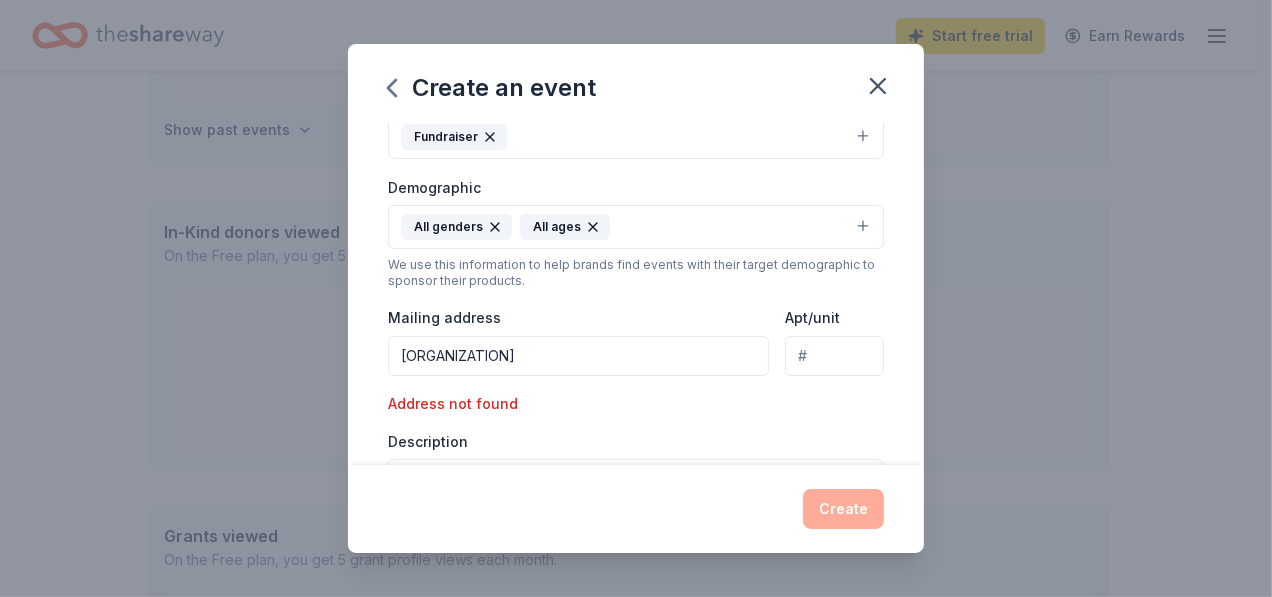 click on "[ORGANIZATION]" at bounding box center (578, 356) 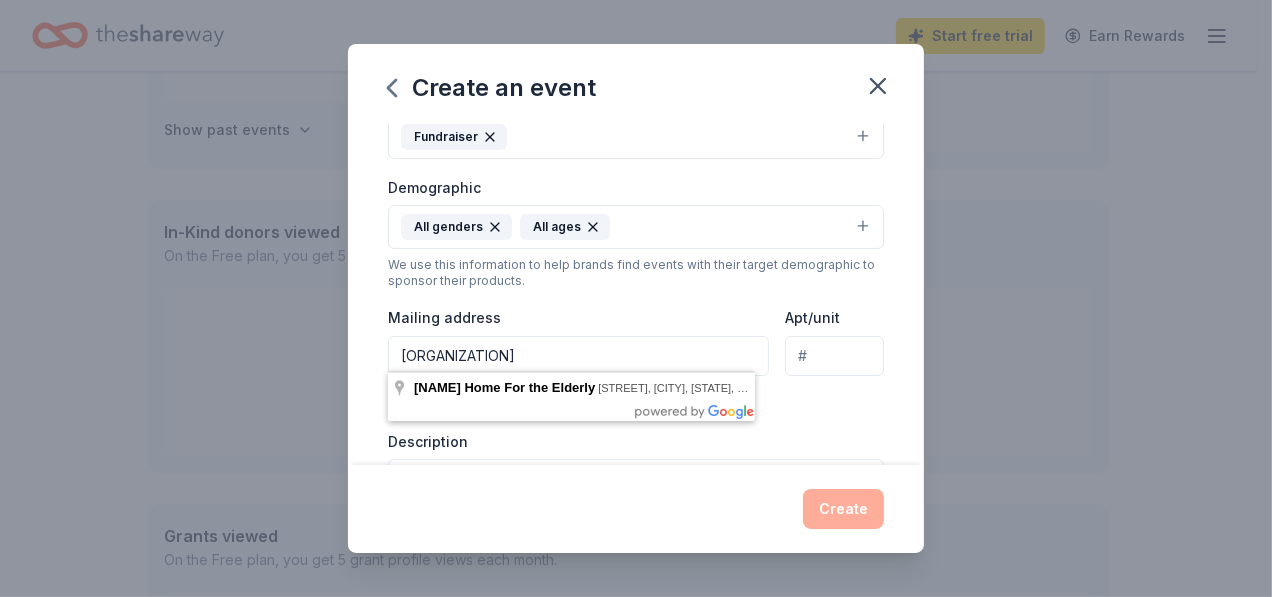 click on "[ORGANIZATION]" at bounding box center [578, 356] 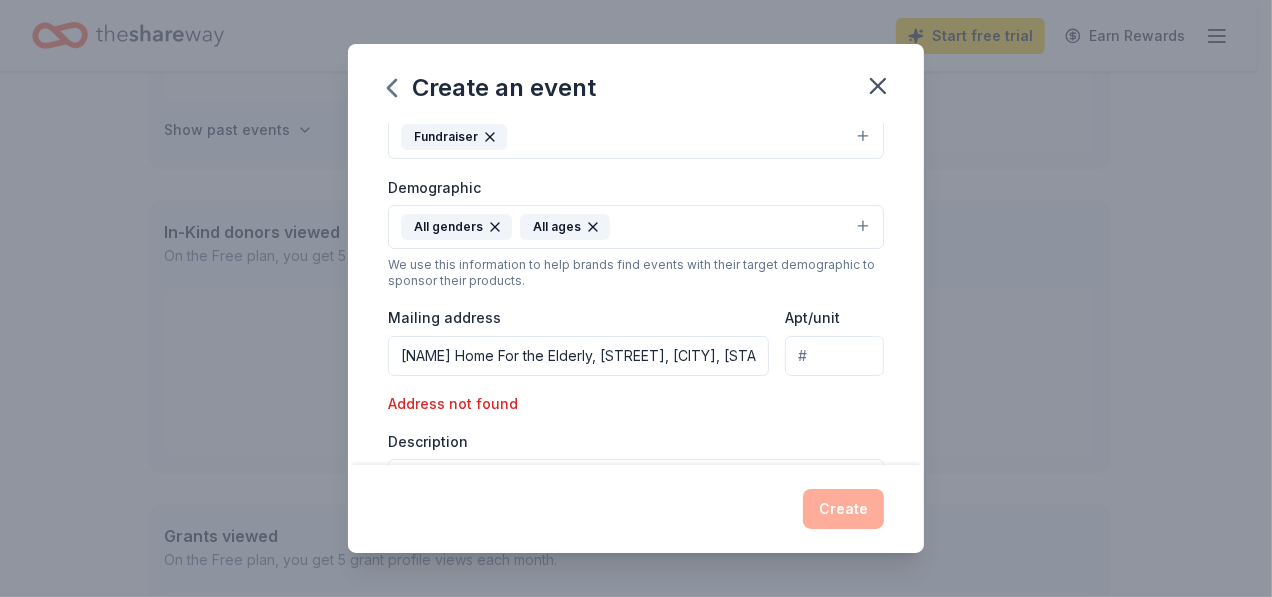 type on "[STREET], [CITY], [STATE], [ZIP]" 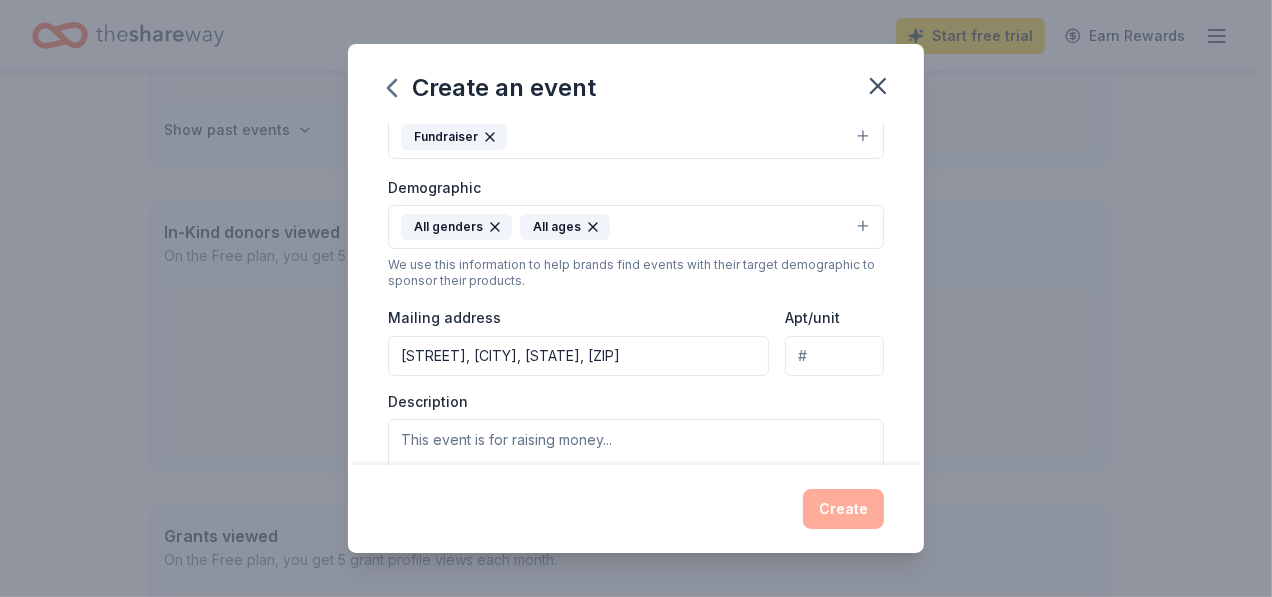 click on "Apt/unit" at bounding box center (834, 356) 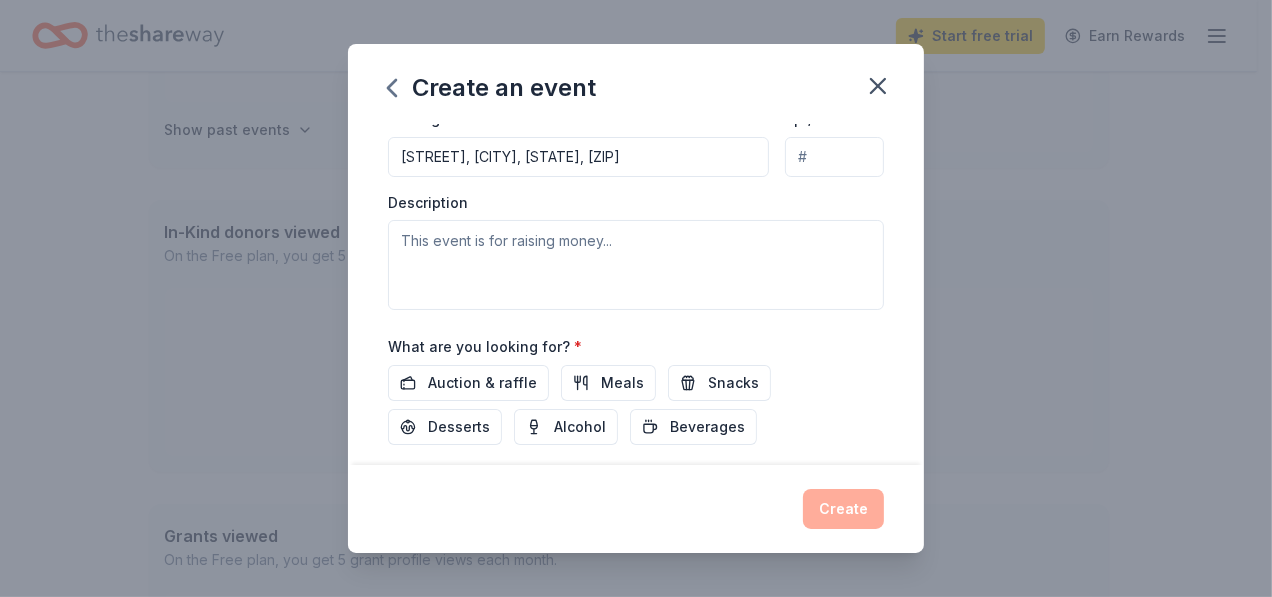 scroll, scrollTop: 500, scrollLeft: 0, axis: vertical 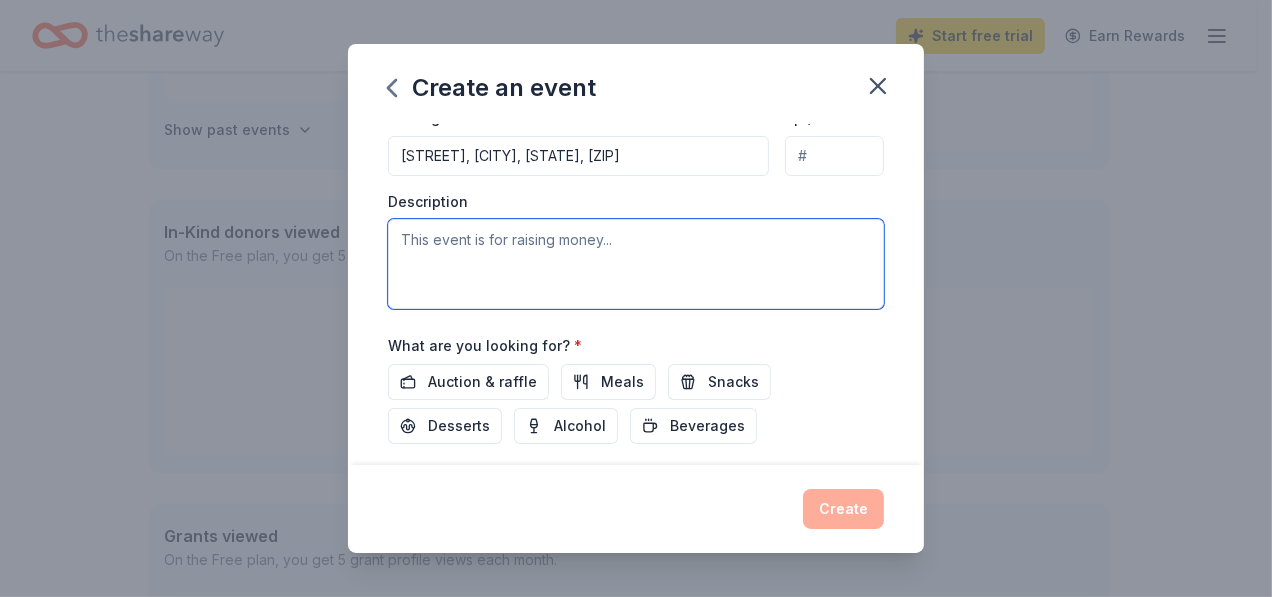click at bounding box center [636, 264] 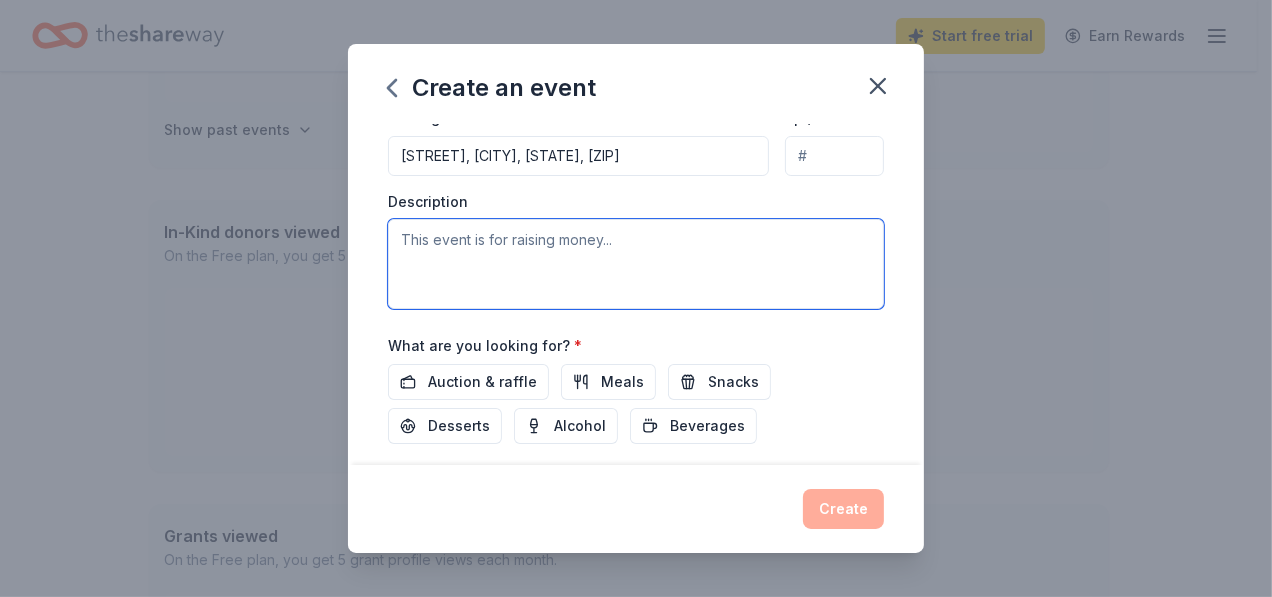 drag, startPoint x: 617, startPoint y: 232, endPoint x: 603, endPoint y: 233, distance: 14.035668 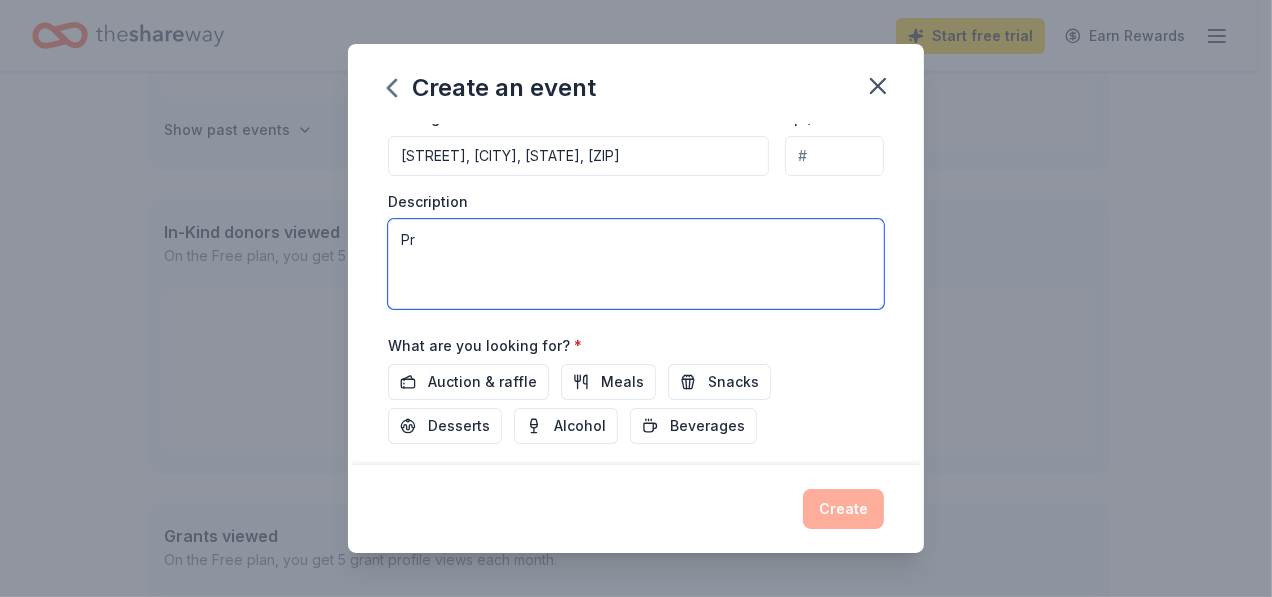type on "P" 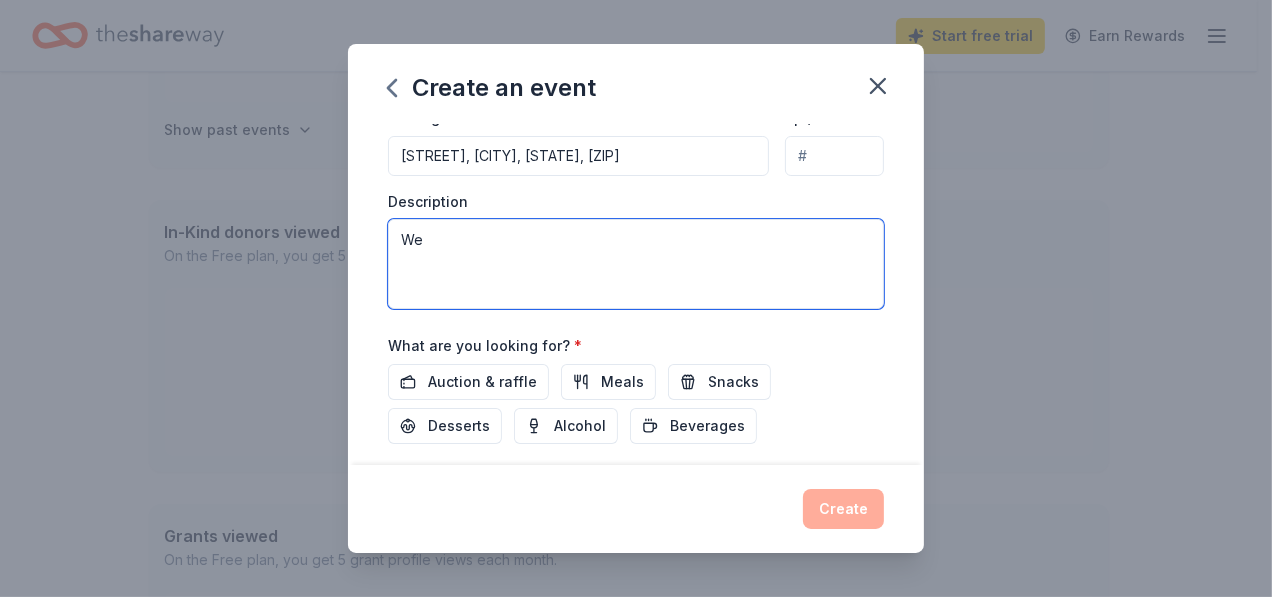 type on "W" 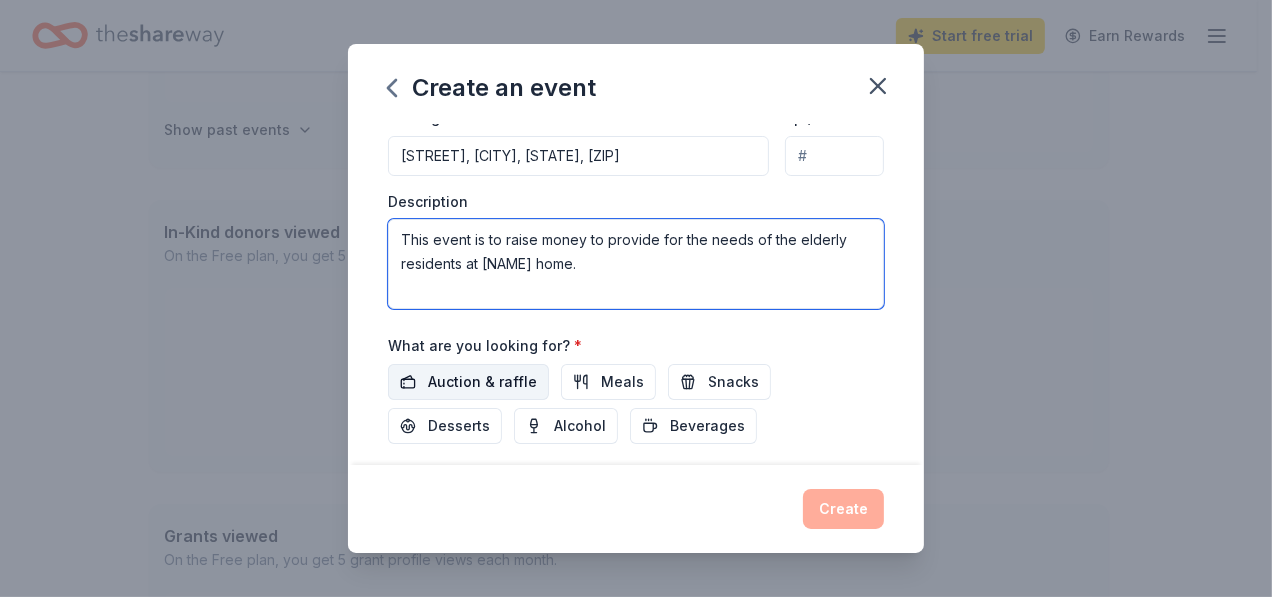 type on "This event is to raise money to provide for the needs of the elderly residents at [NAME] home." 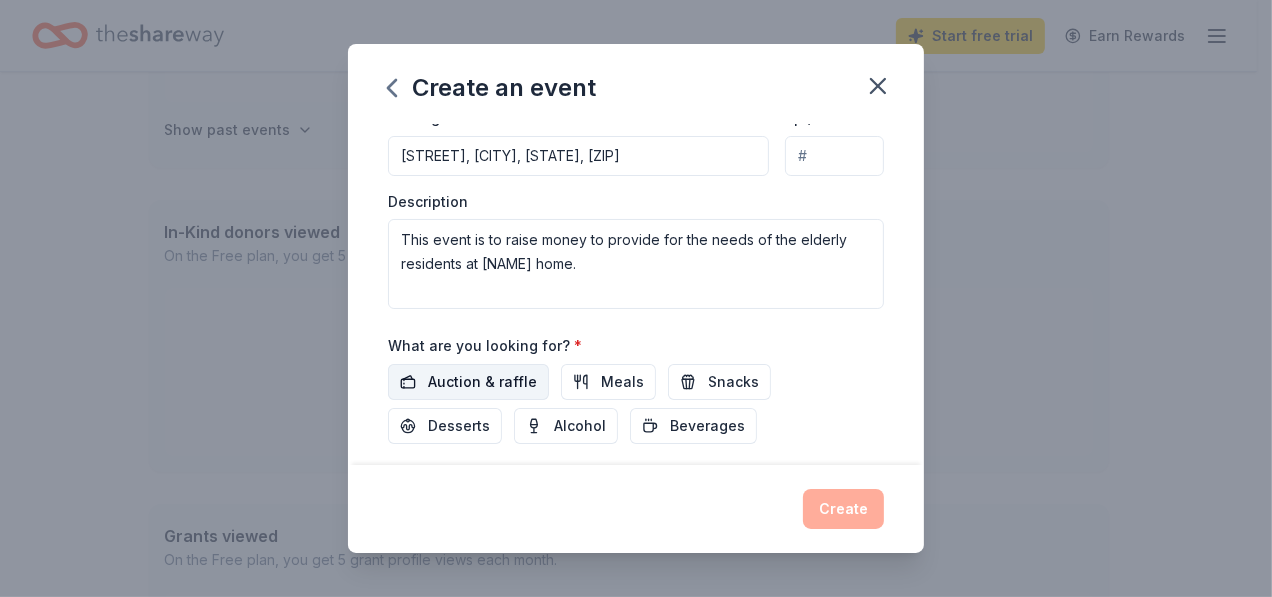 click on "Auction & raffle" at bounding box center (482, 382) 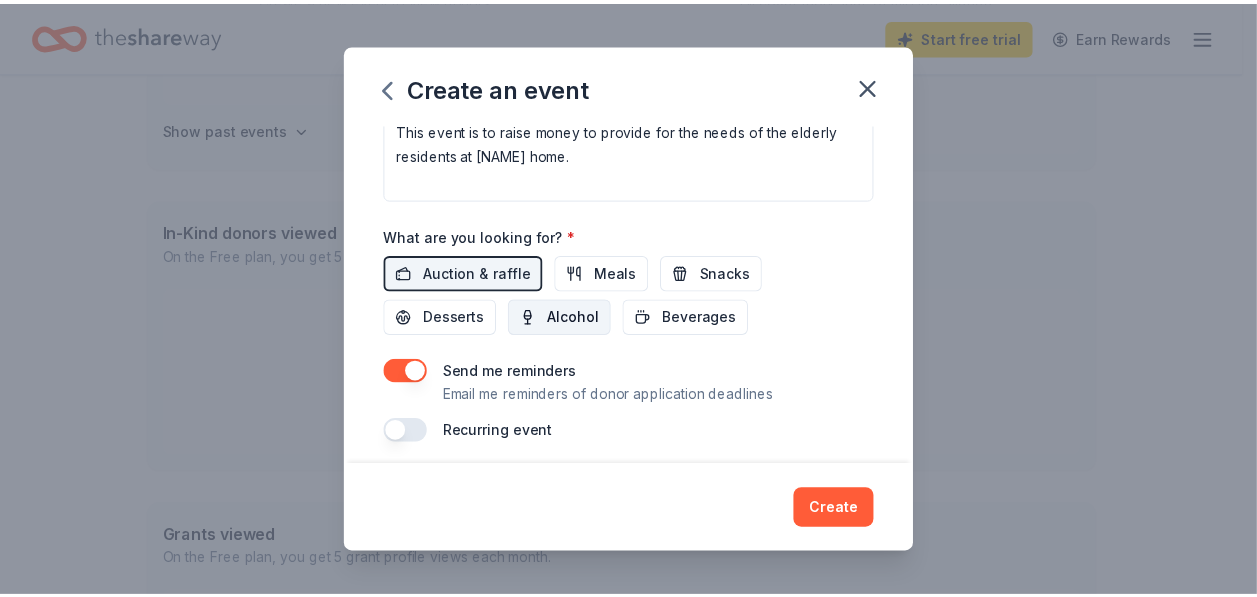 scroll, scrollTop: 612, scrollLeft: 0, axis: vertical 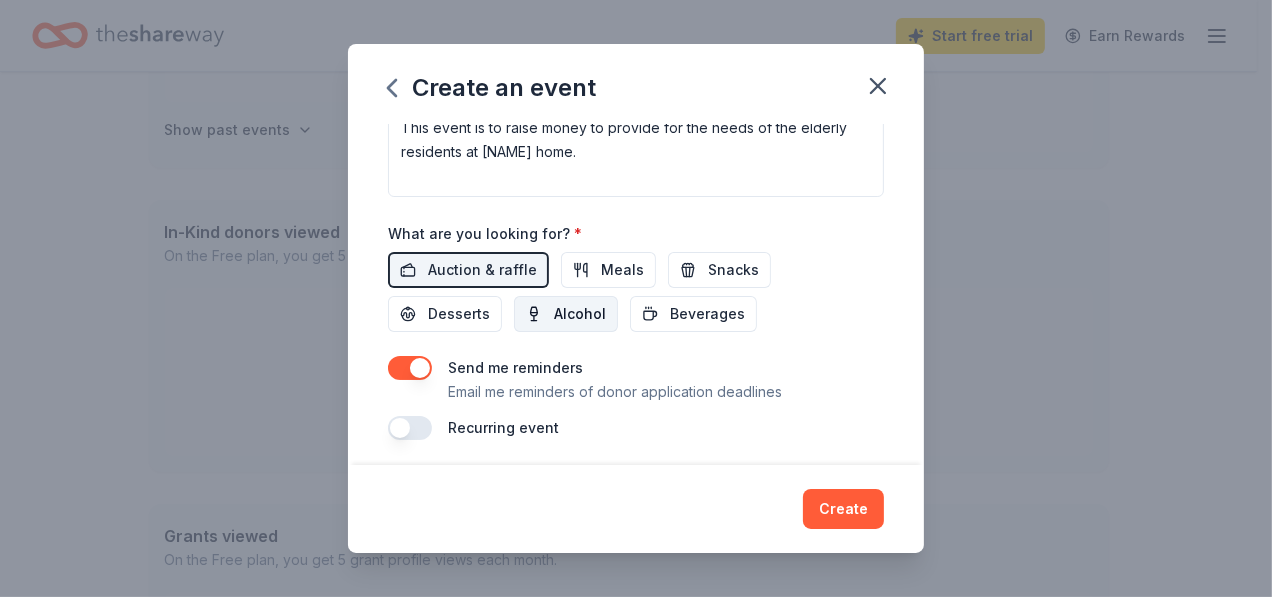 click on "Alcohol" at bounding box center [580, 314] 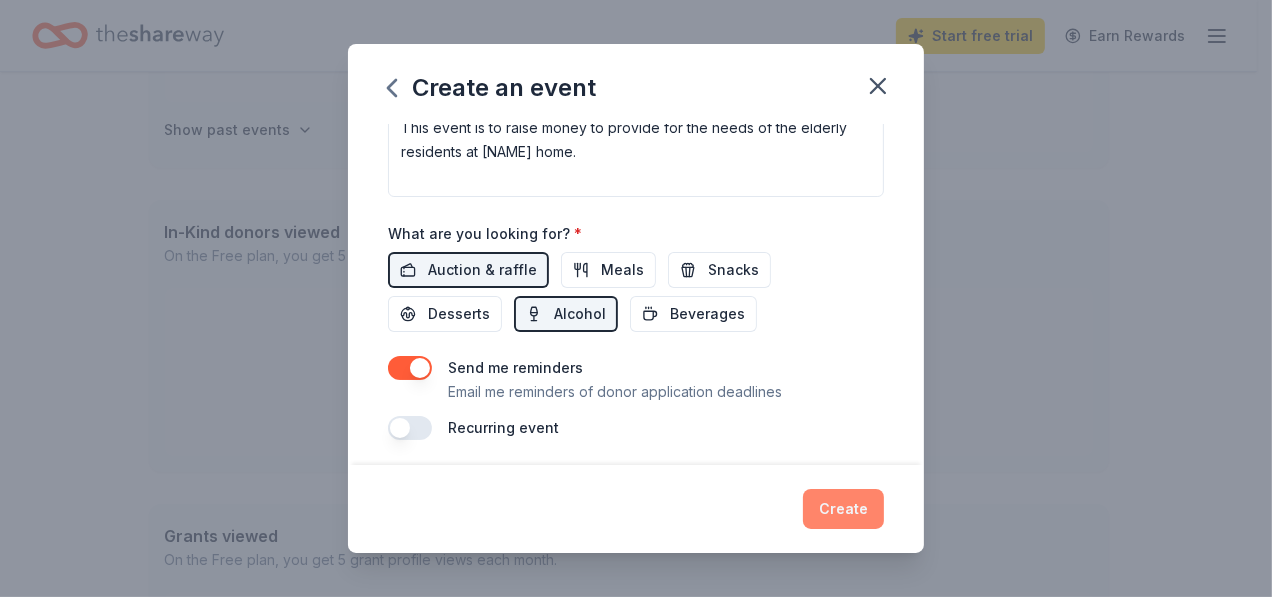 click on "Create" at bounding box center (843, 509) 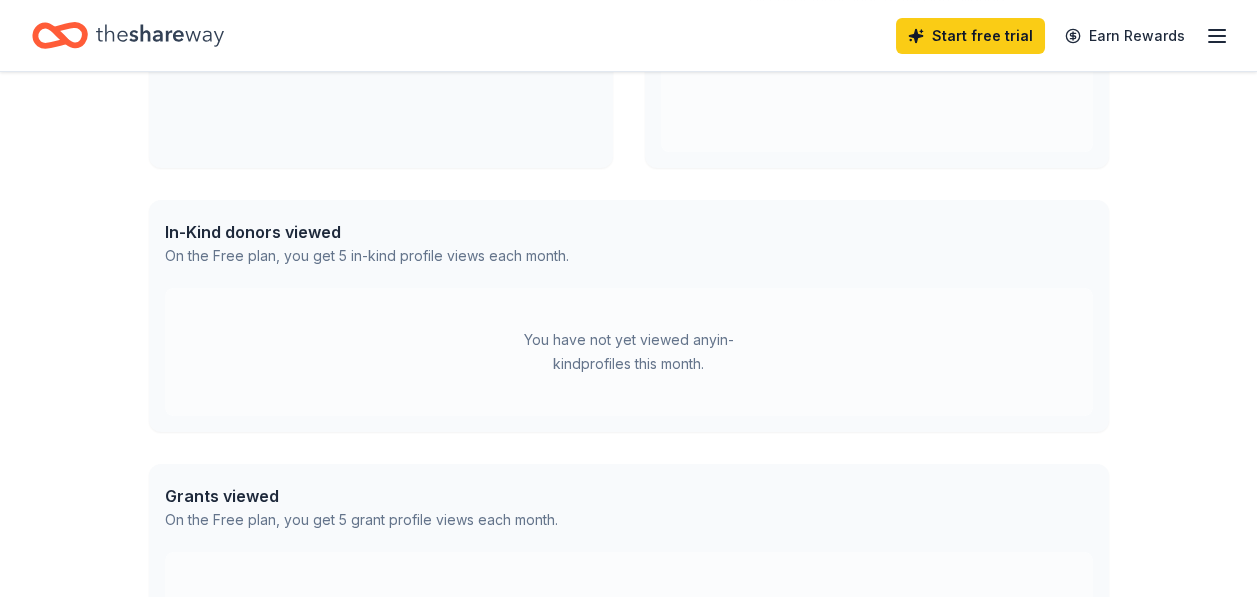 scroll, scrollTop: 245, scrollLeft: 0, axis: vertical 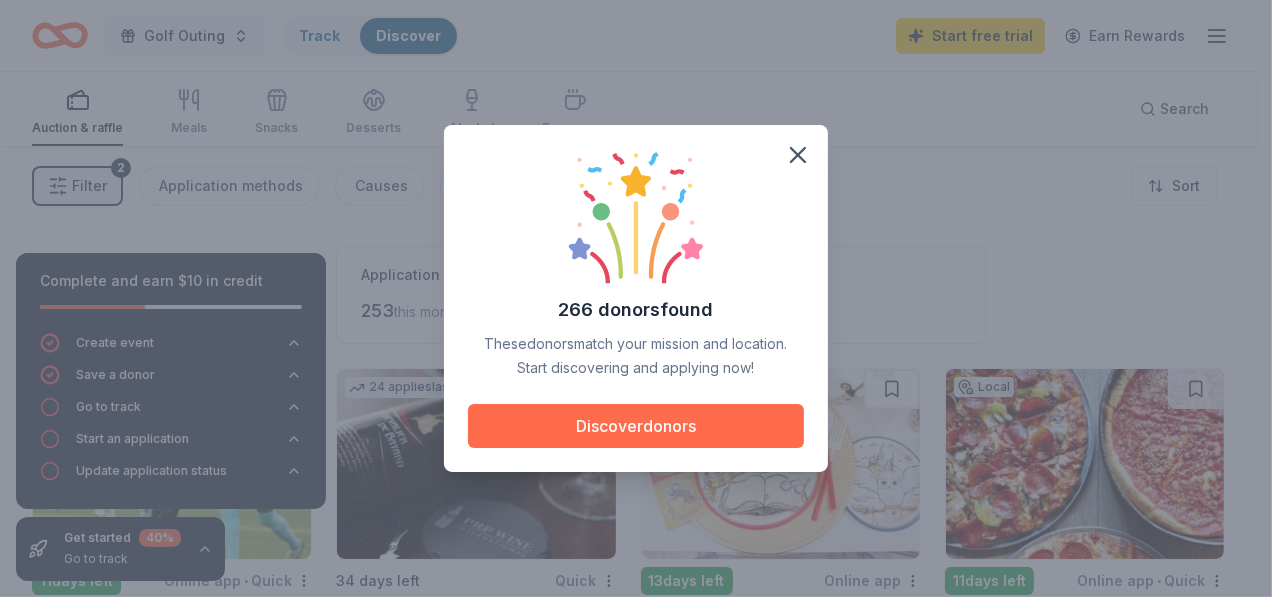click on "Discover  donors" at bounding box center [636, 426] 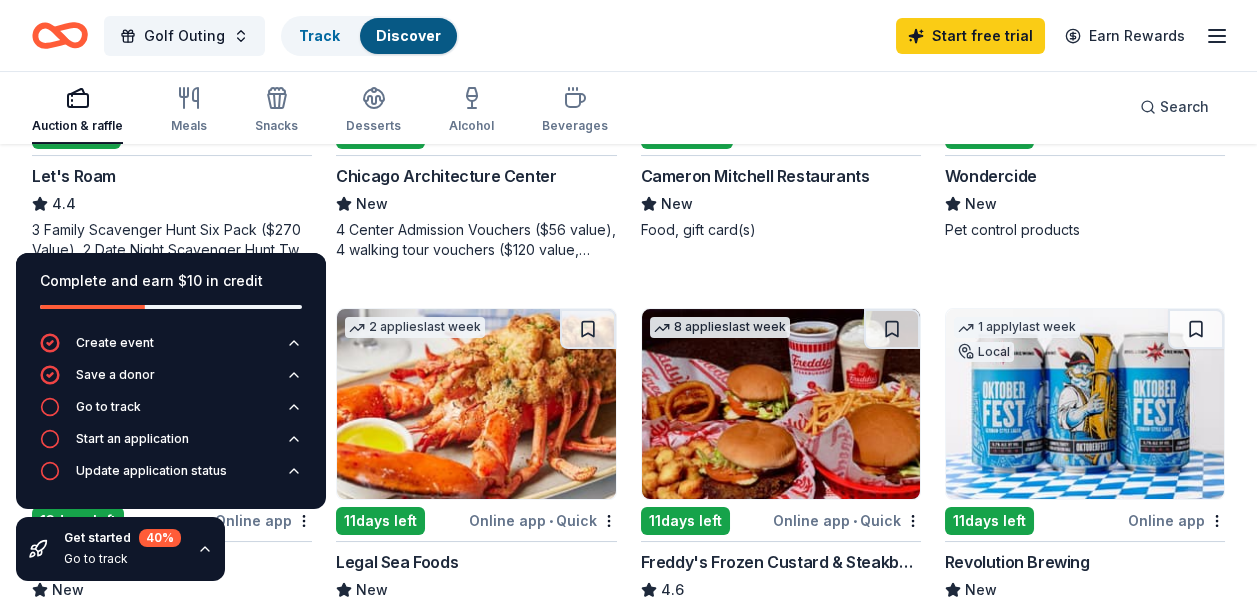 scroll, scrollTop: 1200, scrollLeft: 0, axis: vertical 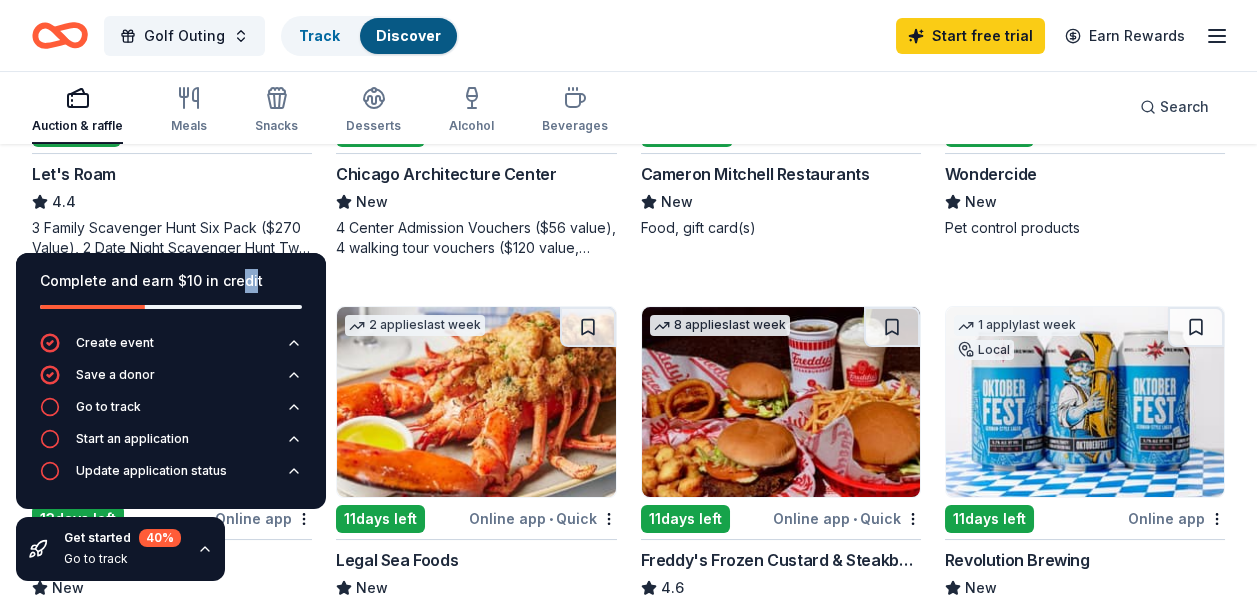 drag, startPoint x: 235, startPoint y: 275, endPoint x: 249, endPoint y: 273, distance: 14.142136 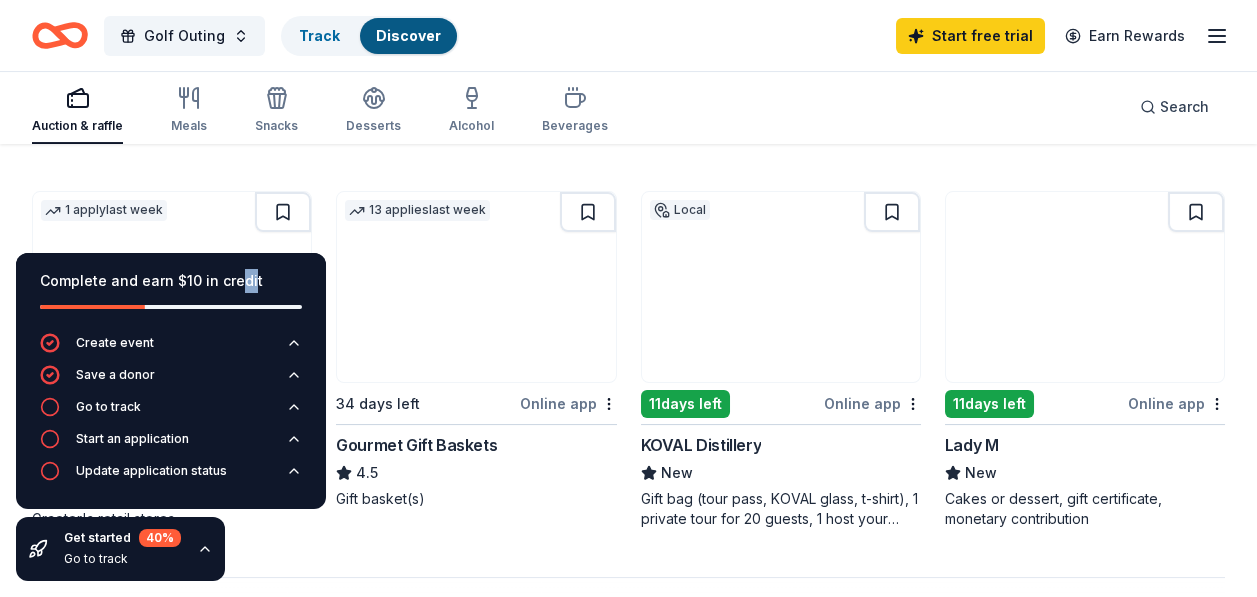 scroll, scrollTop: 1700, scrollLeft: 0, axis: vertical 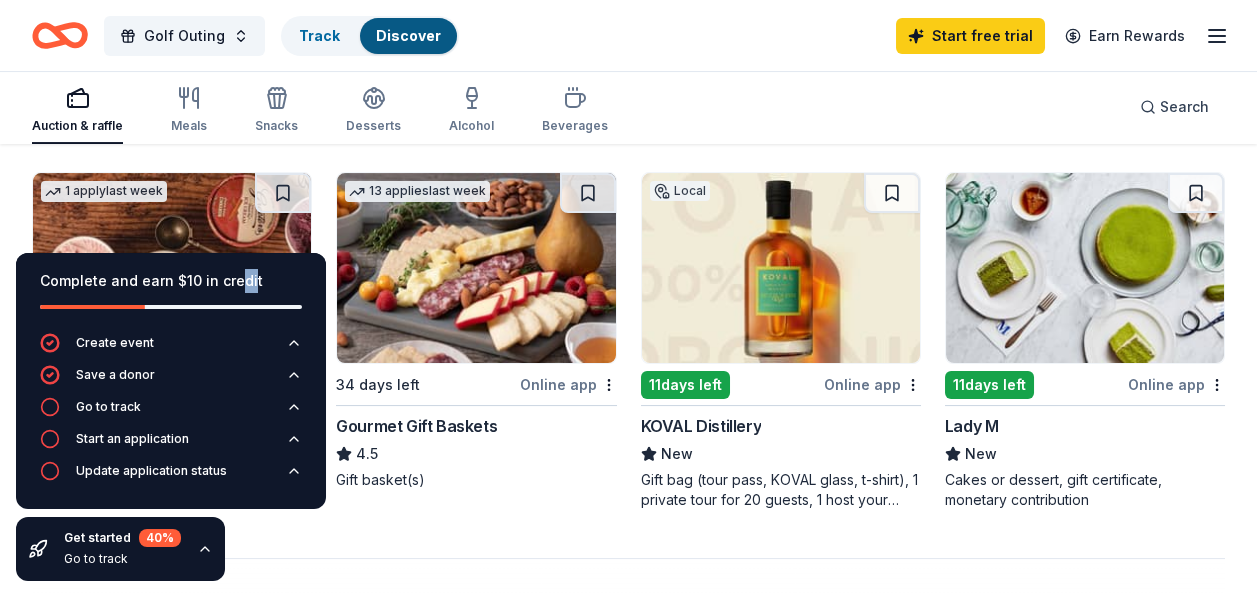 click on "11  days left" at bounding box center [685, 385] 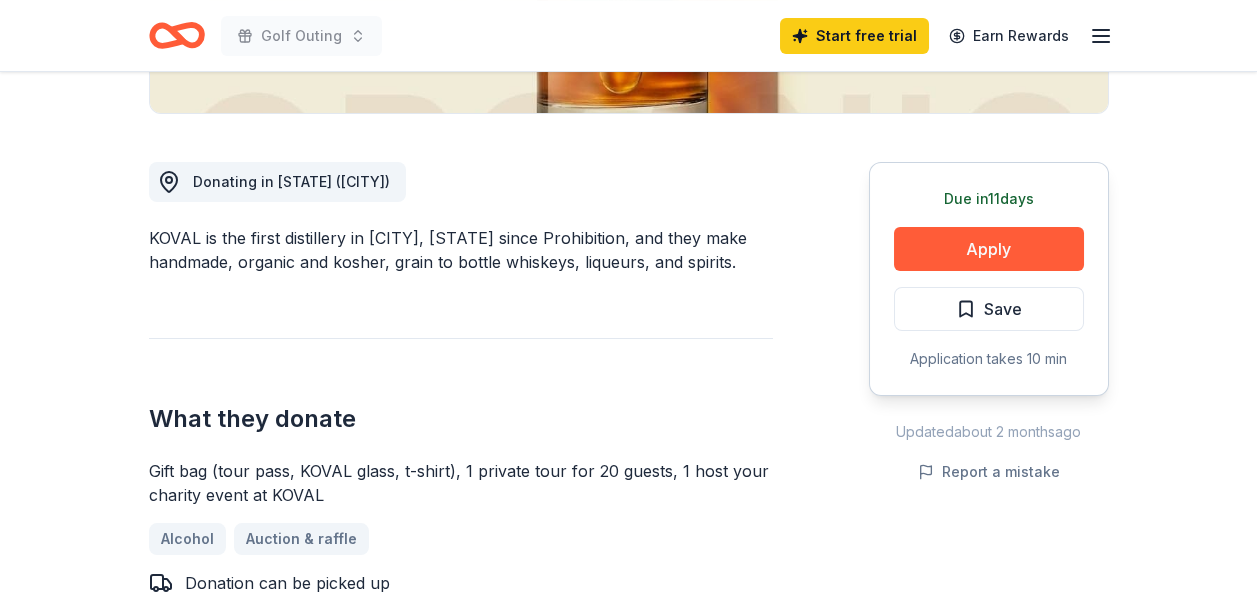 scroll, scrollTop: 400, scrollLeft: 0, axis: vertical 